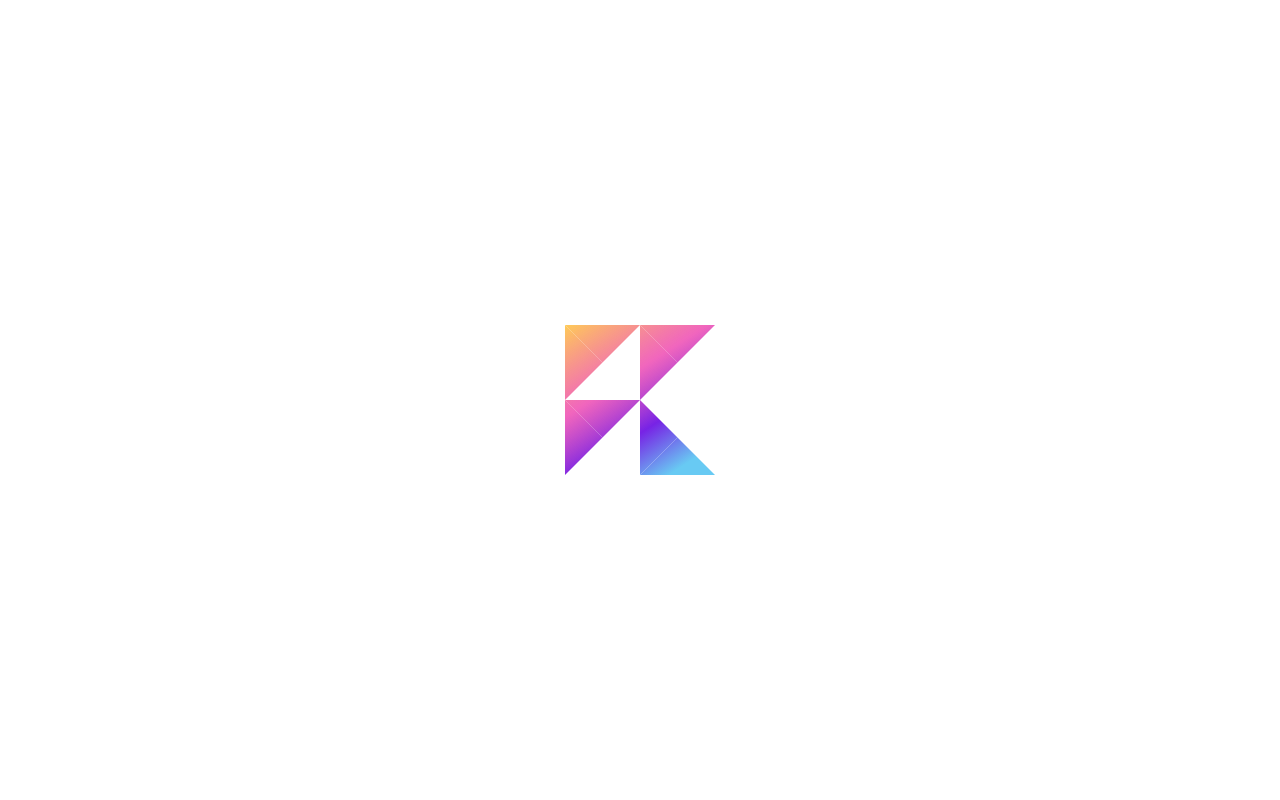 scroll, scrollTop: 0, scrollLeft: 0, axis: both 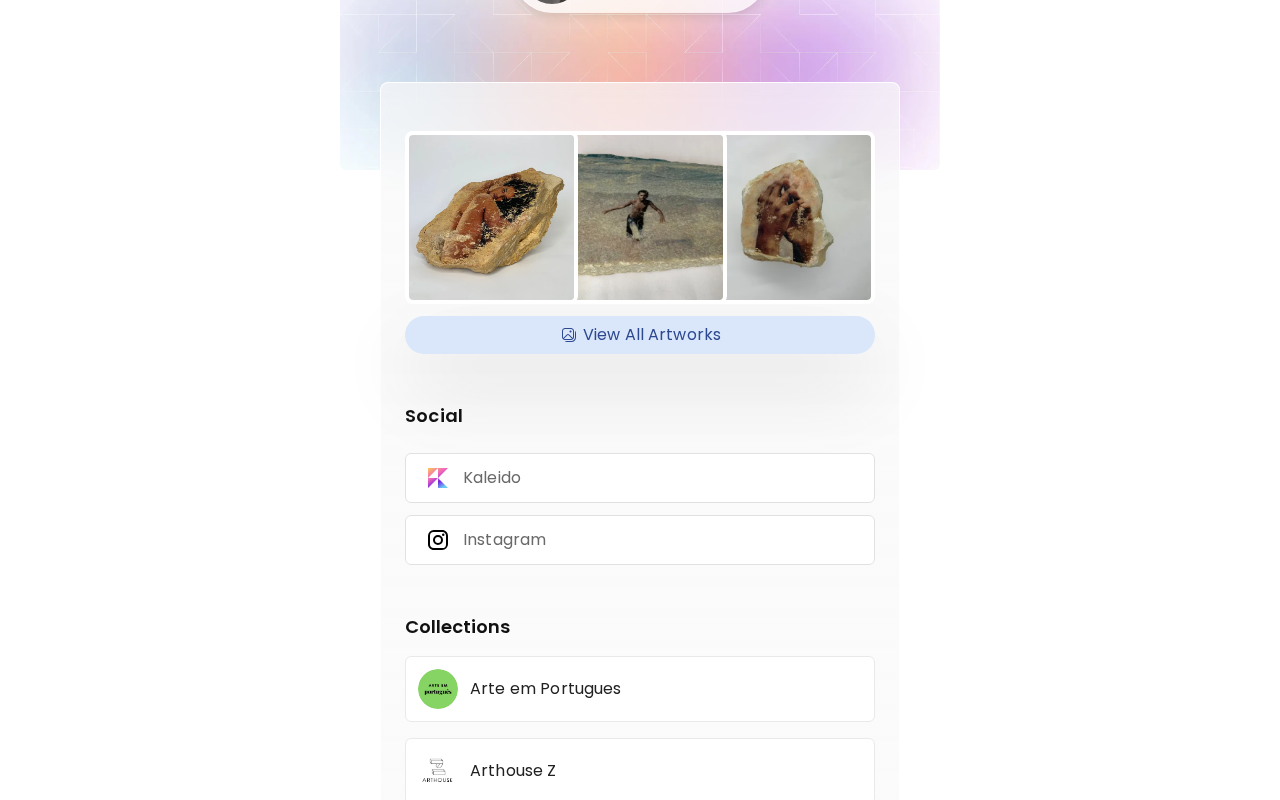 click on "View All Artworks" at bounding box center (640, 335) 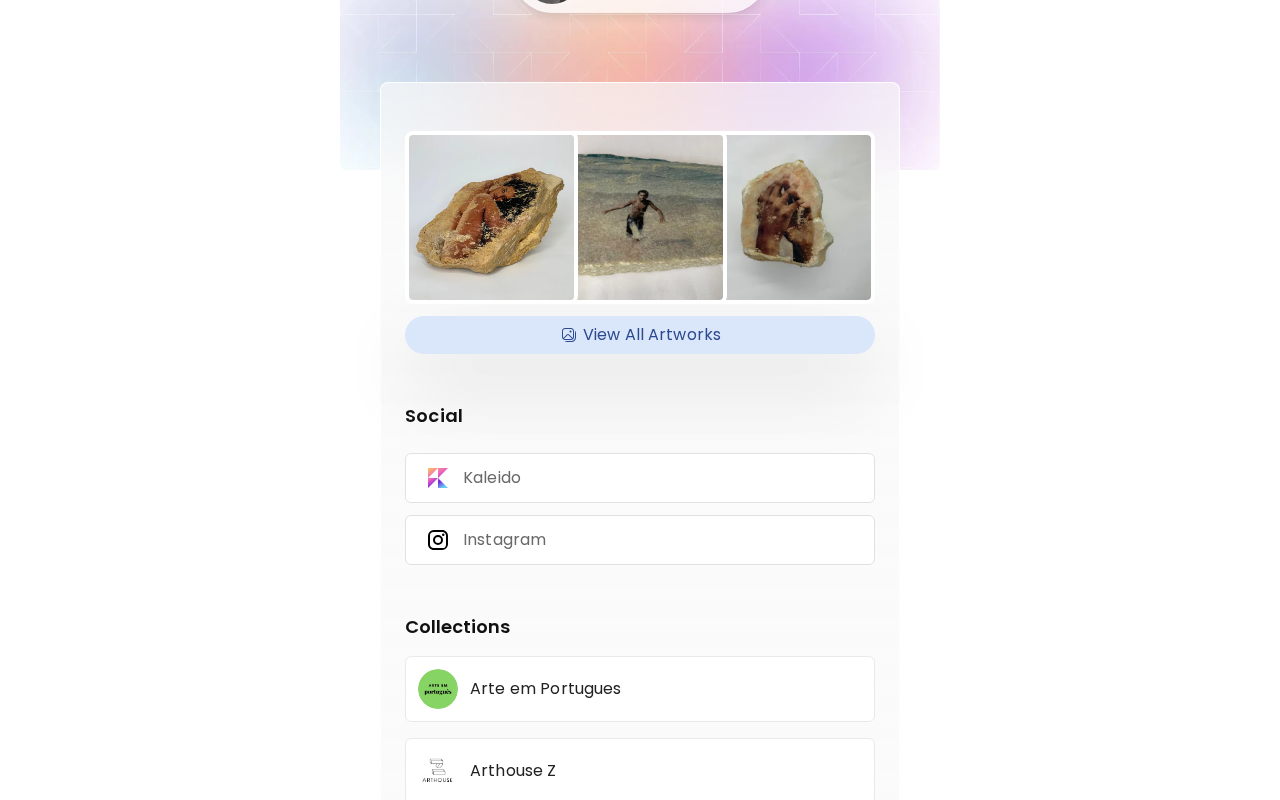 scroll, scrollTop: 435, scrollLeft: 0, axis: vertical 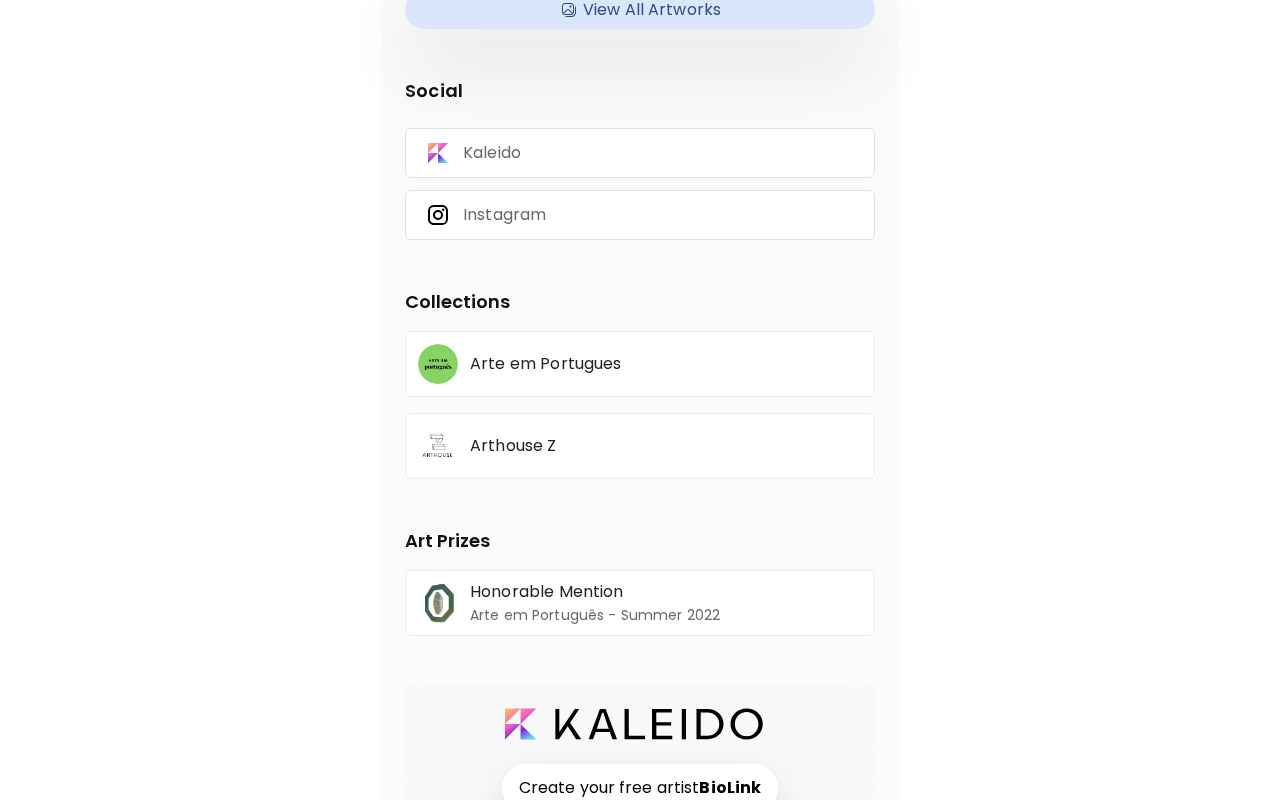 click on "Arte em Portugues" at bounding box center [546, 364] 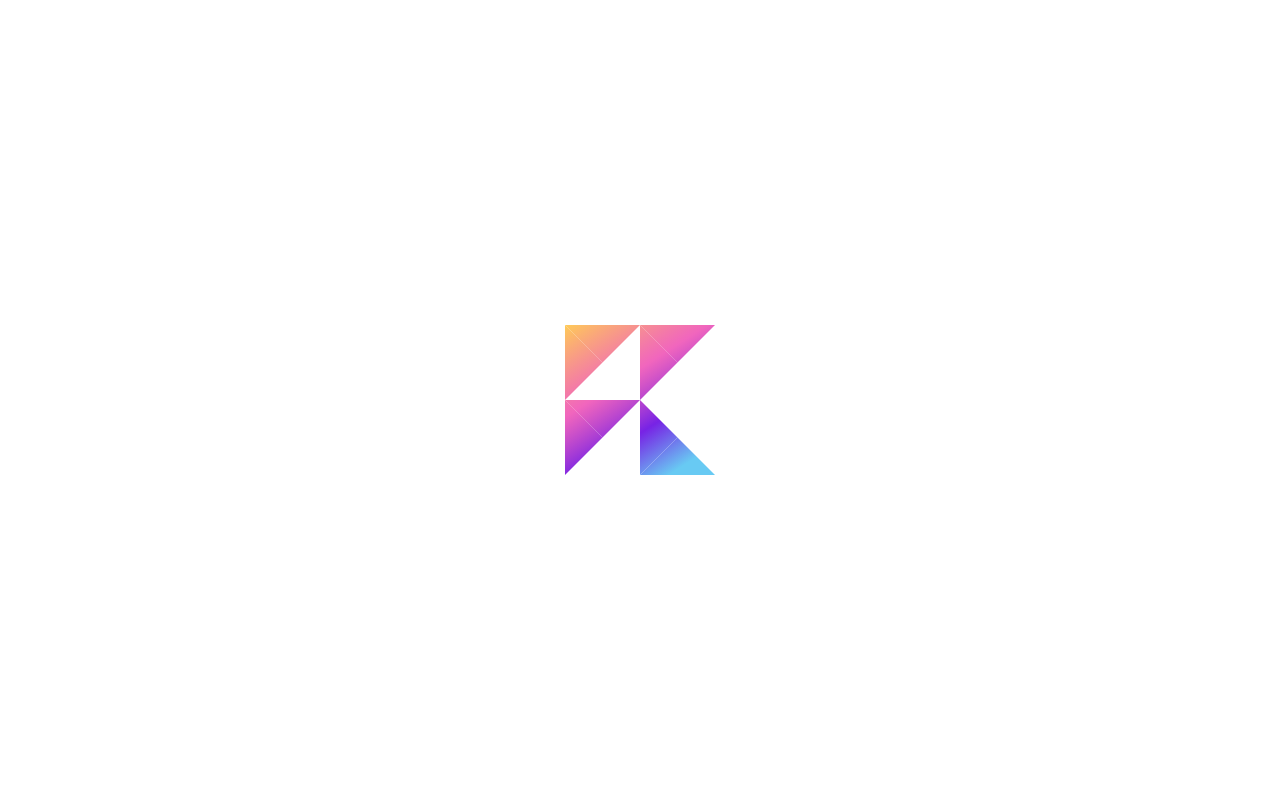 scroll, scrollTop: 0, scrollLeft: 0, axis: both 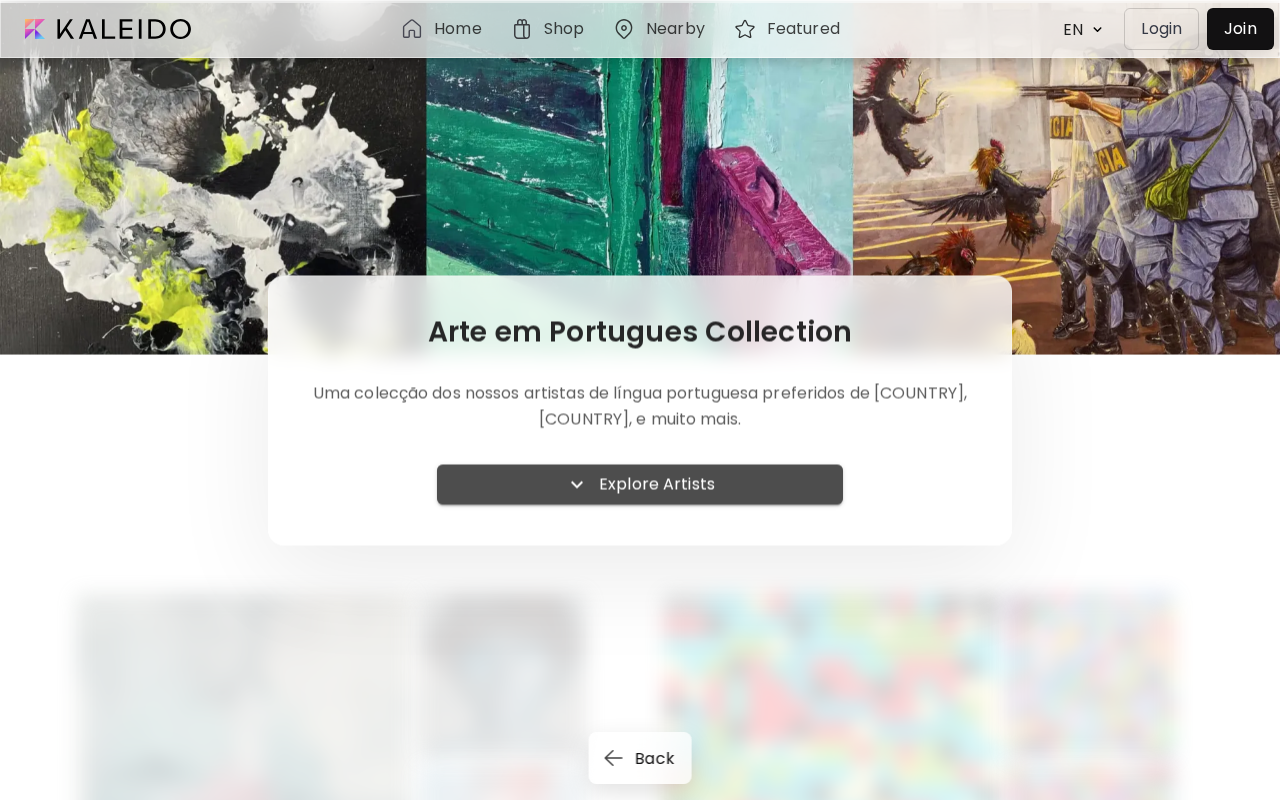 click on "Explore Artists" at bounding box center (657, 484) 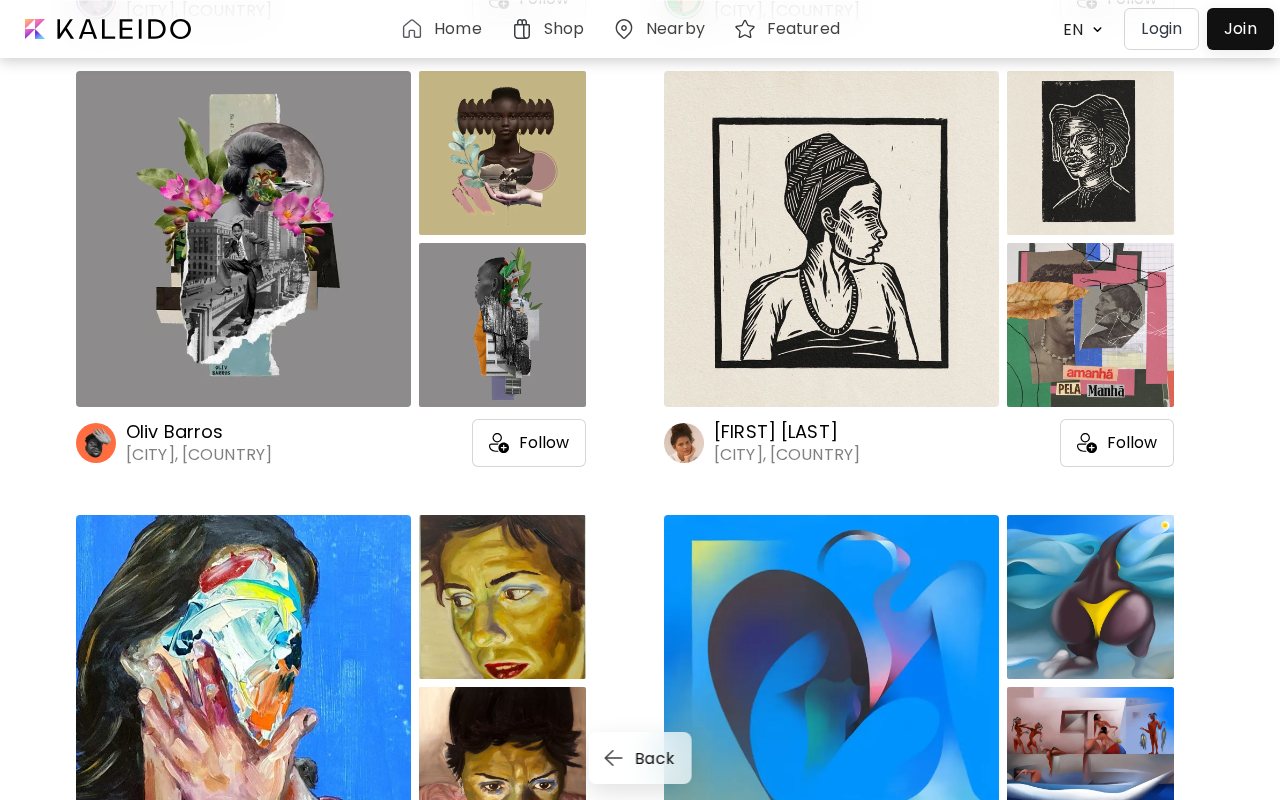 scroll, scrollTop: 0, scrollLeft: 0, axis: both 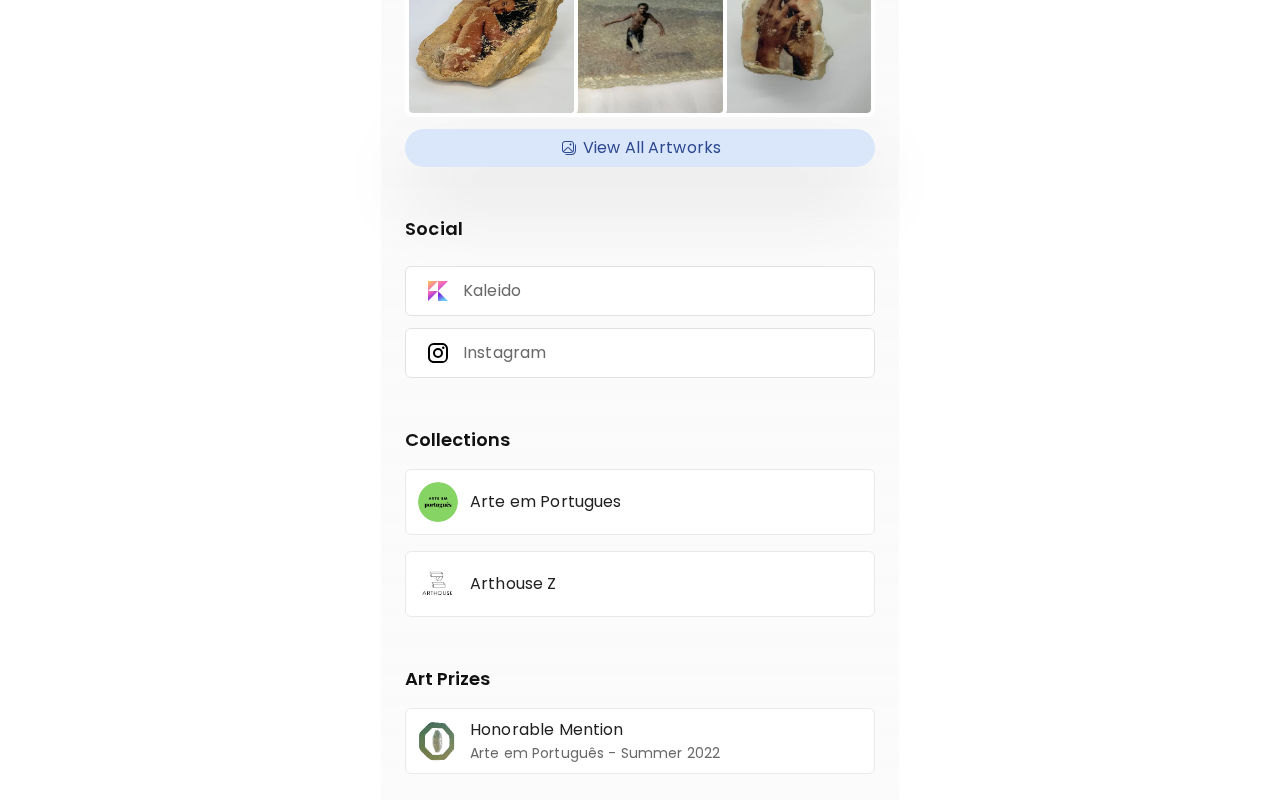 click on "Arthouse Z" at bounding box center [513, 584] 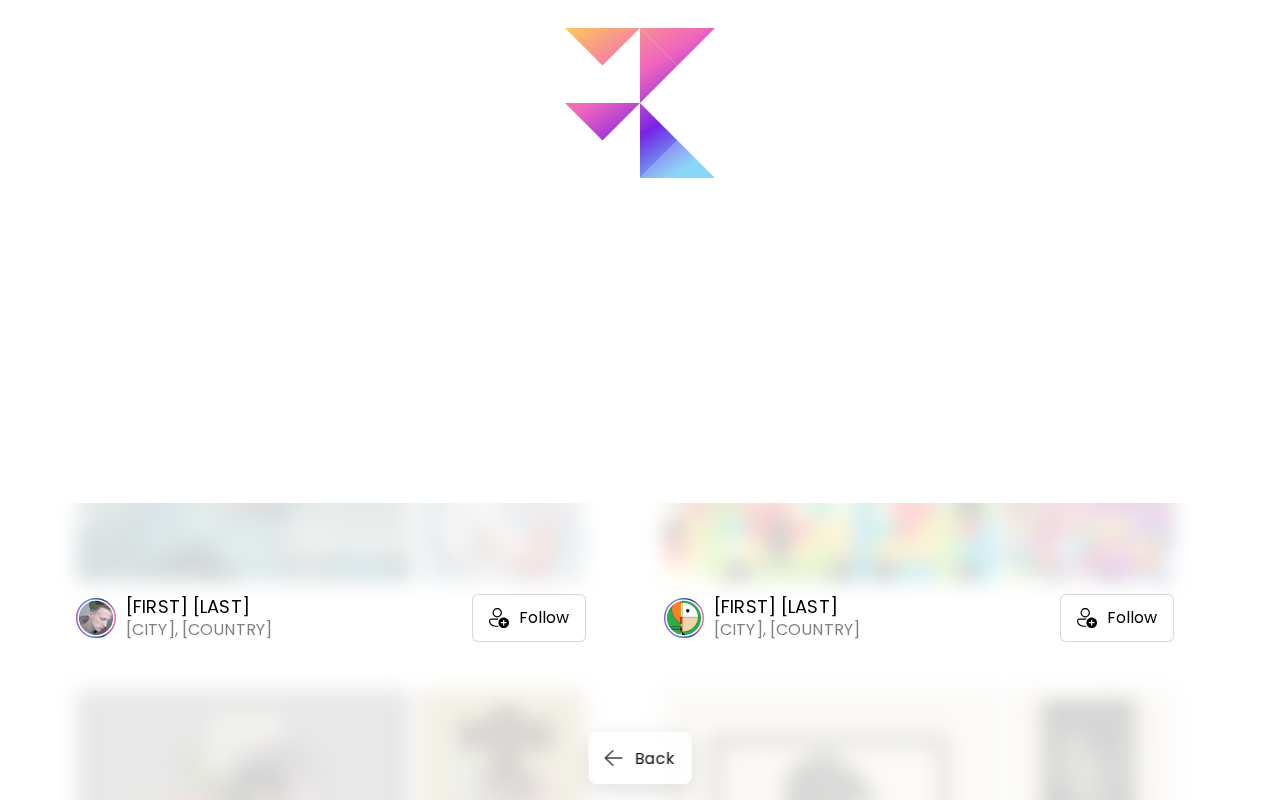 scroll, scrollTop: 0, scrollLeft: 0, axis: both 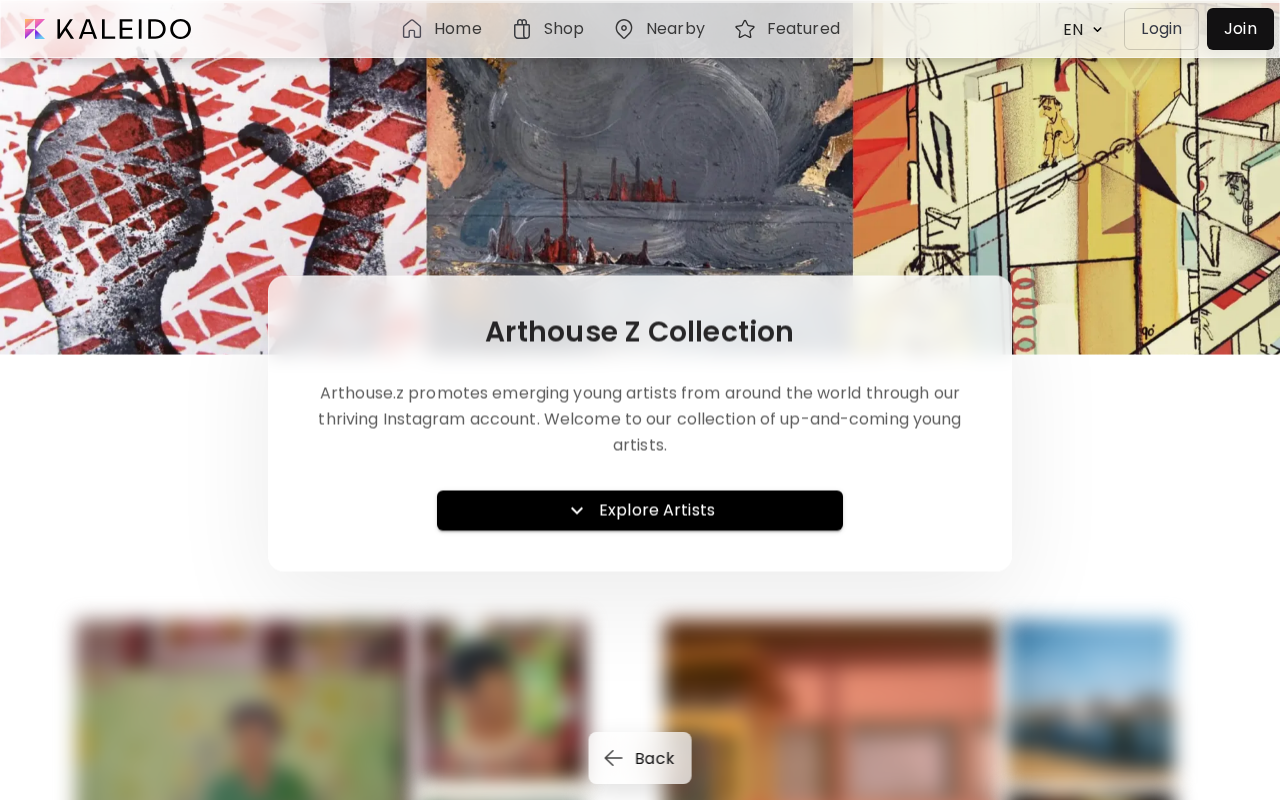 click 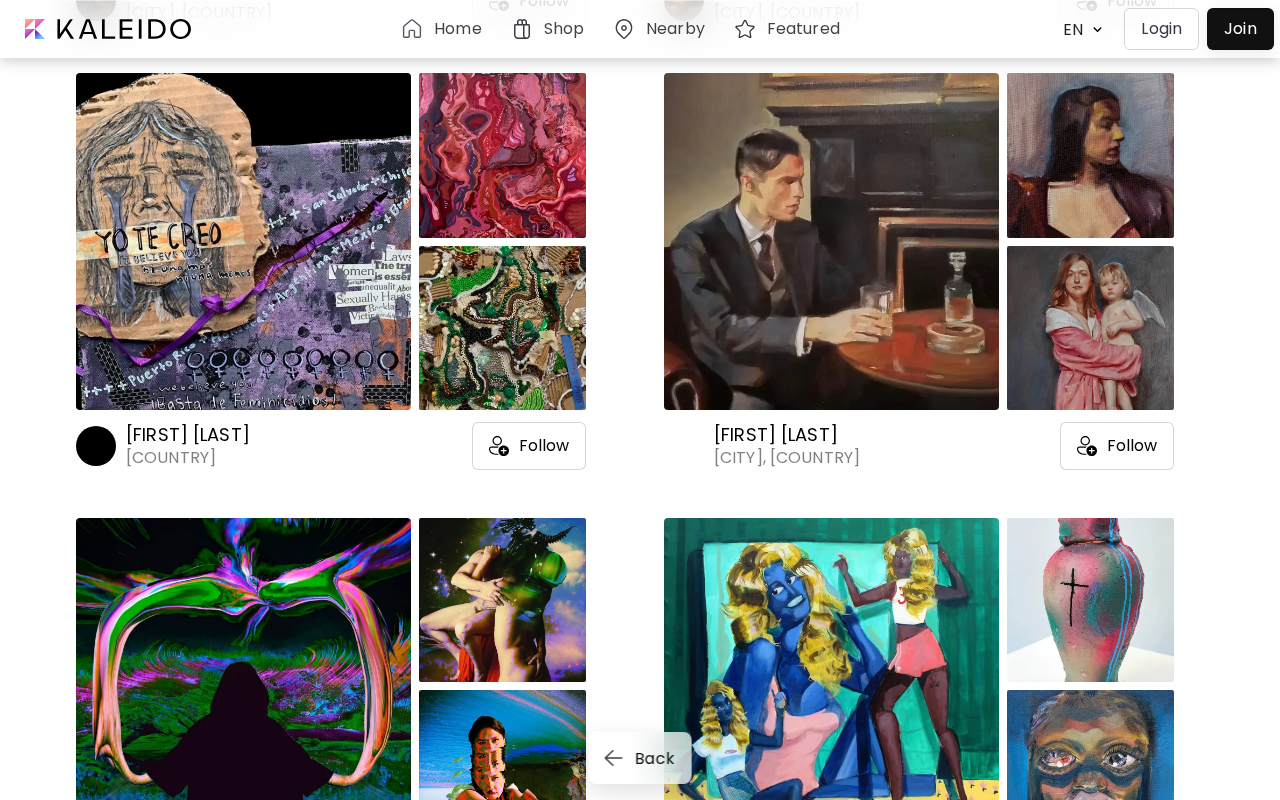 scroll, scrollTop: 2332, scrollLeft: 0, axis: vertical 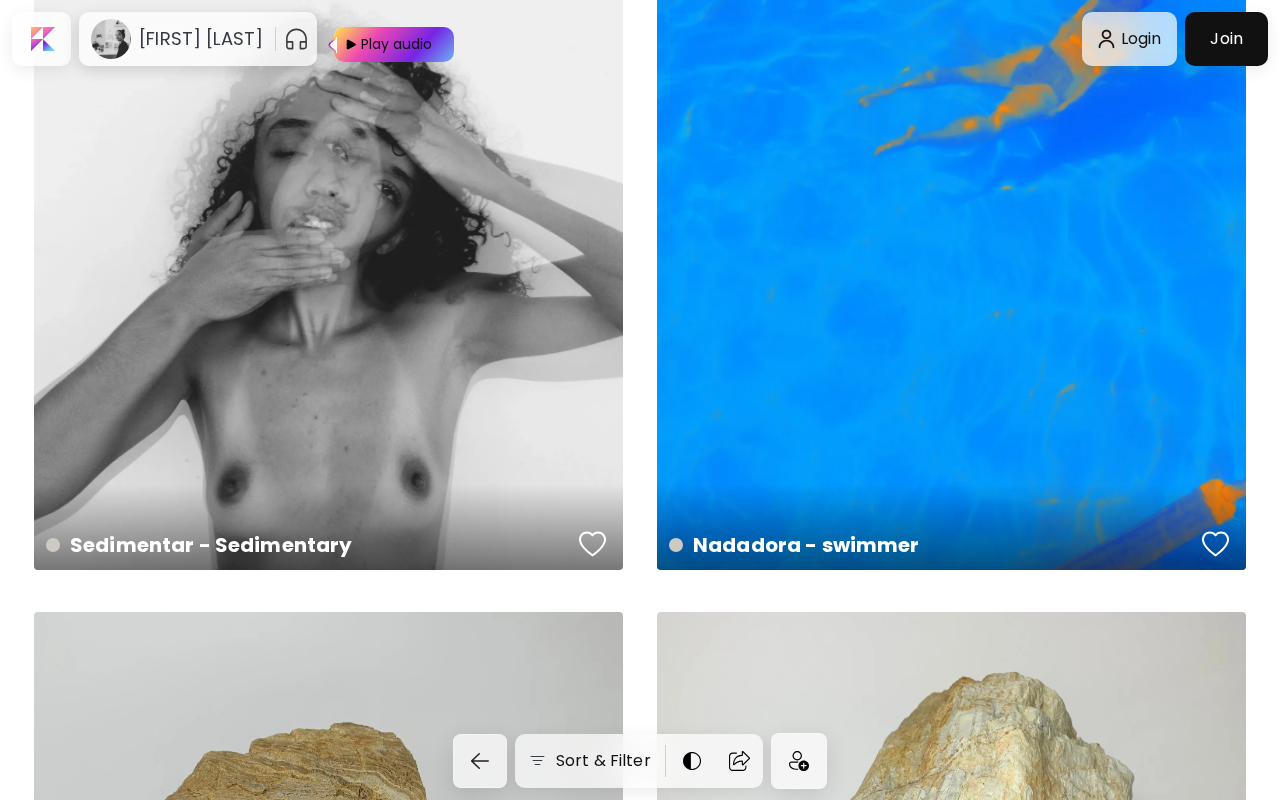 click at bounding box center (296, 39) 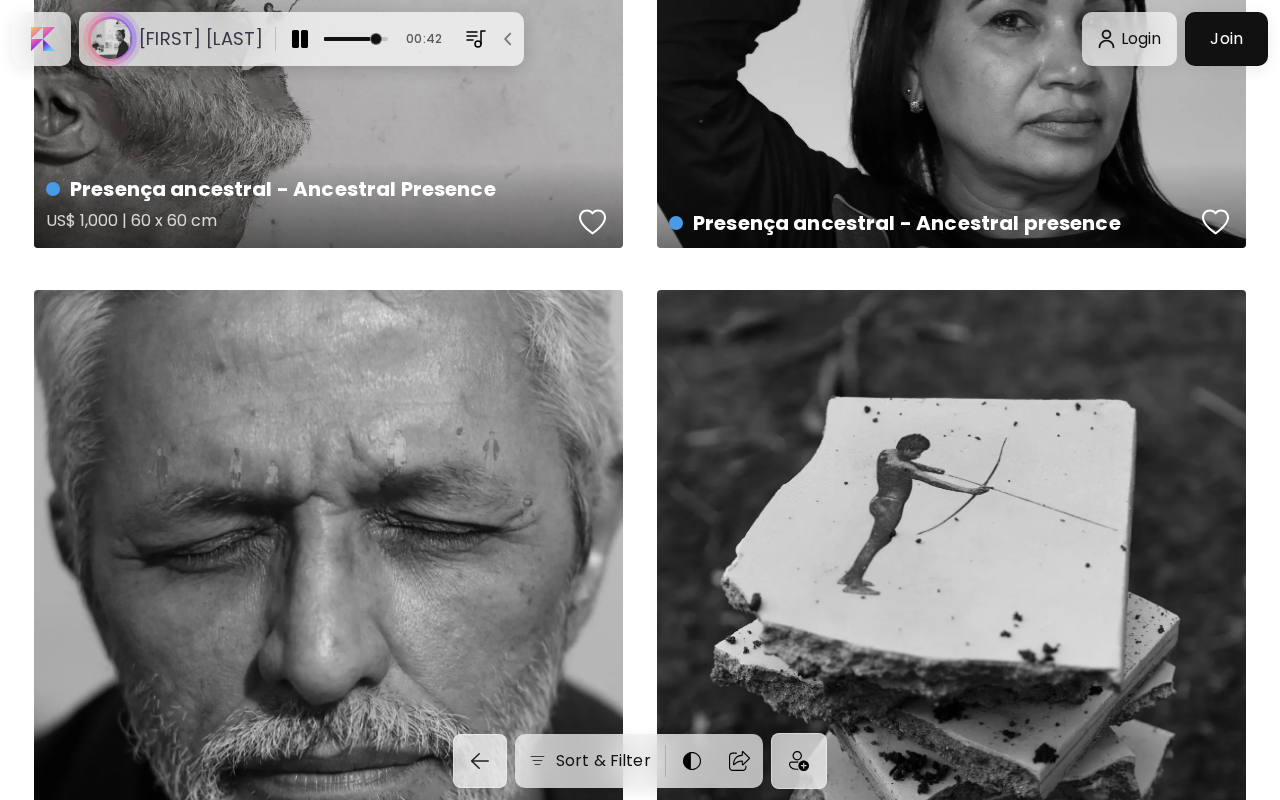 scroll, scrollTop: 418, scrollLeft: 0, axis: vertical 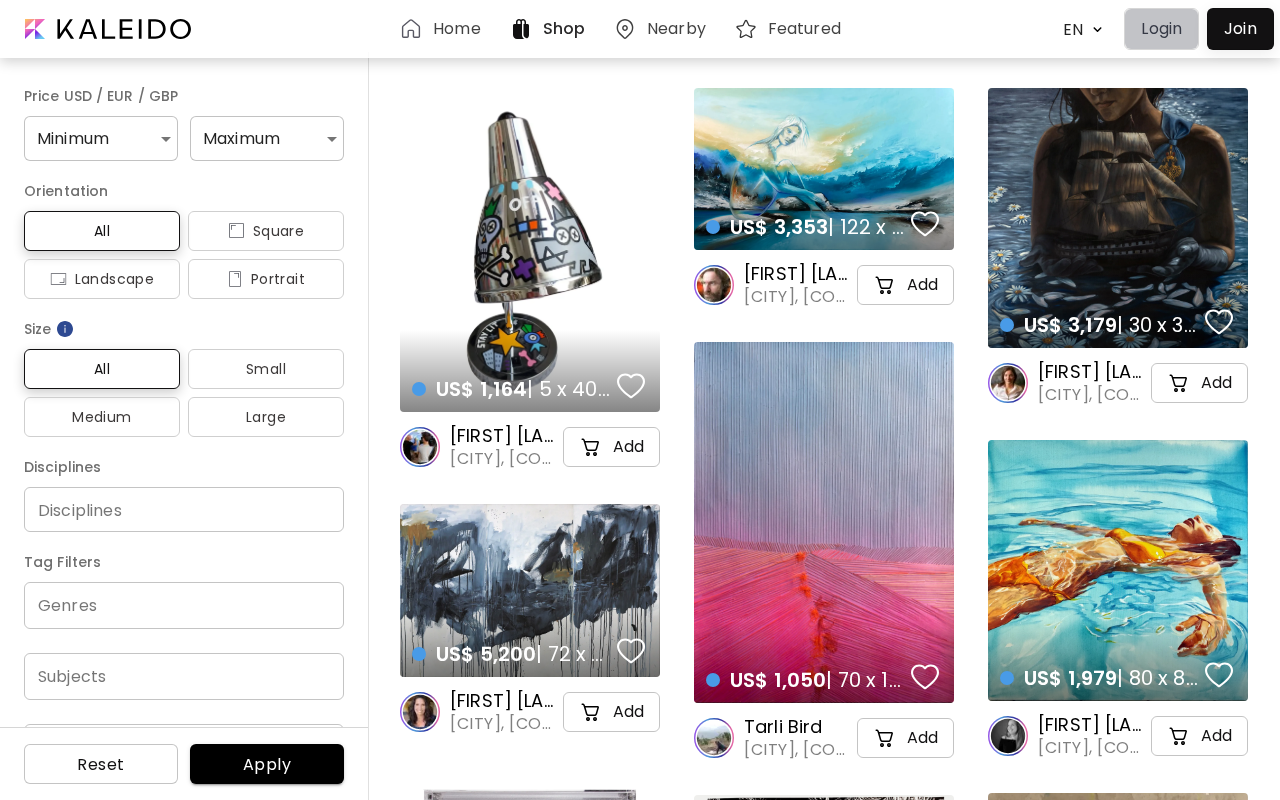 click on "Login" at bounding box center (1161, 29) 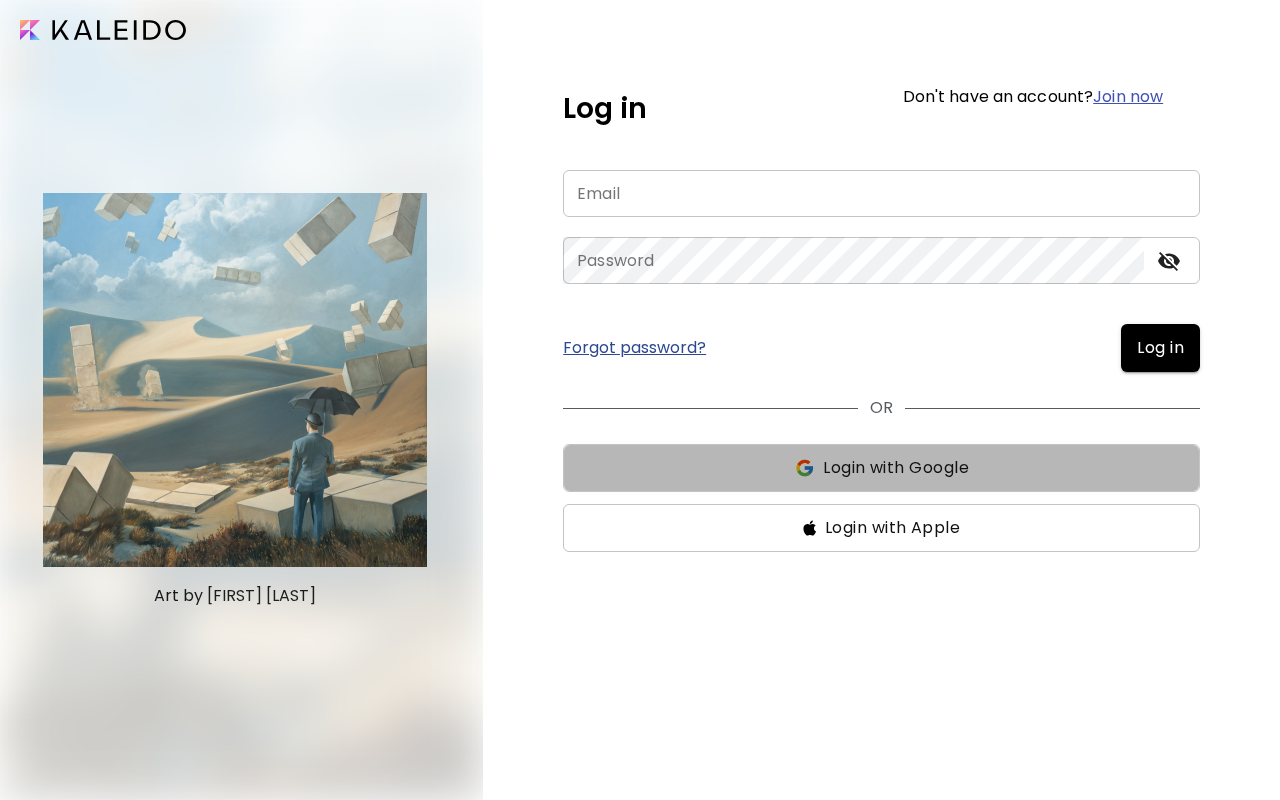 click on "Login with Google" at bounding box center (881, 468) 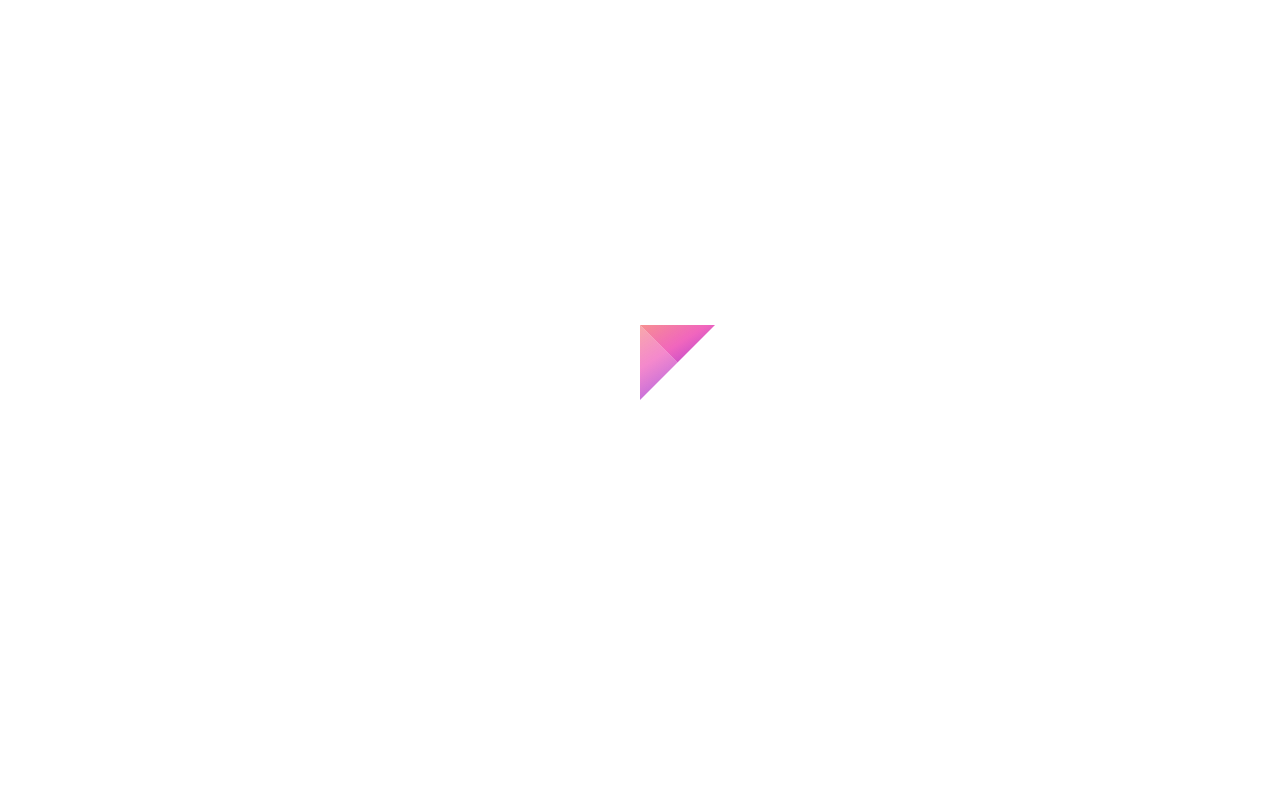 scroll, scrollTop: 0, scrollLeft: 0, axis: both 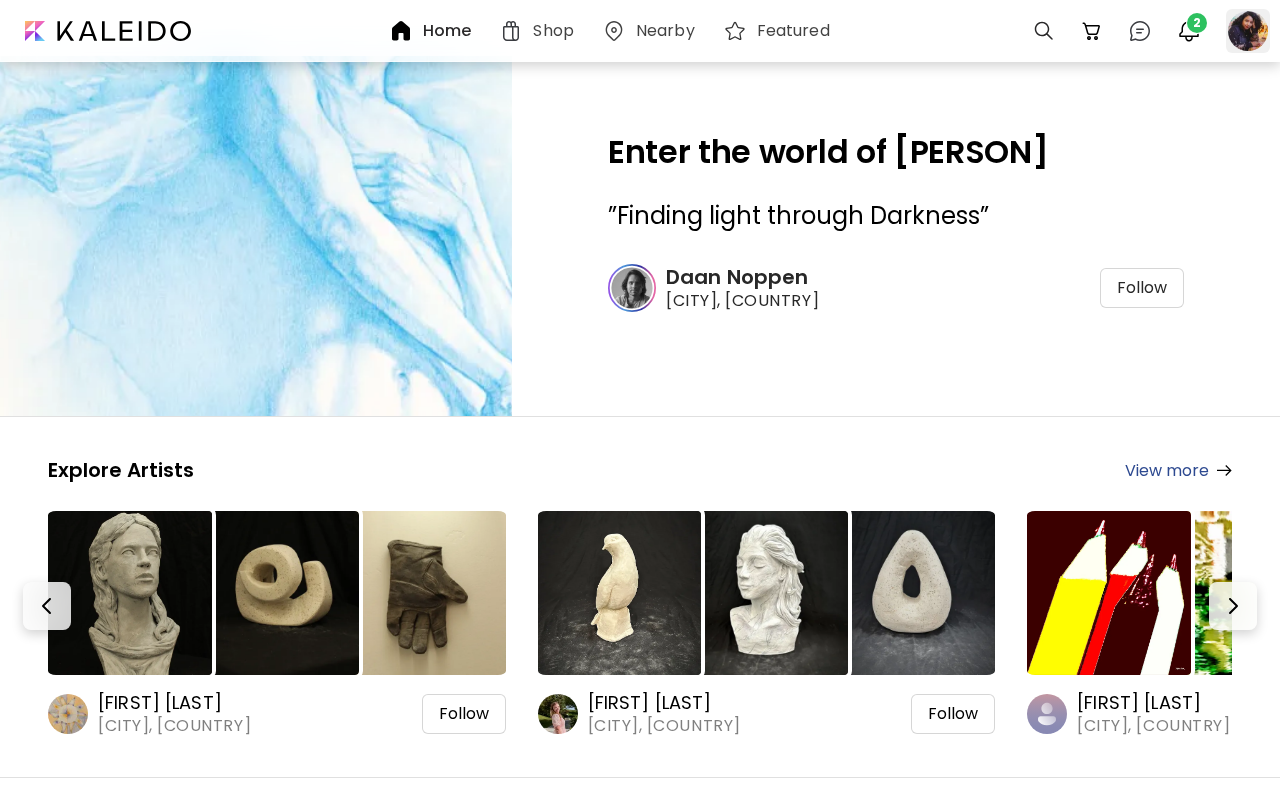 click at bounding box center [1248, 31] 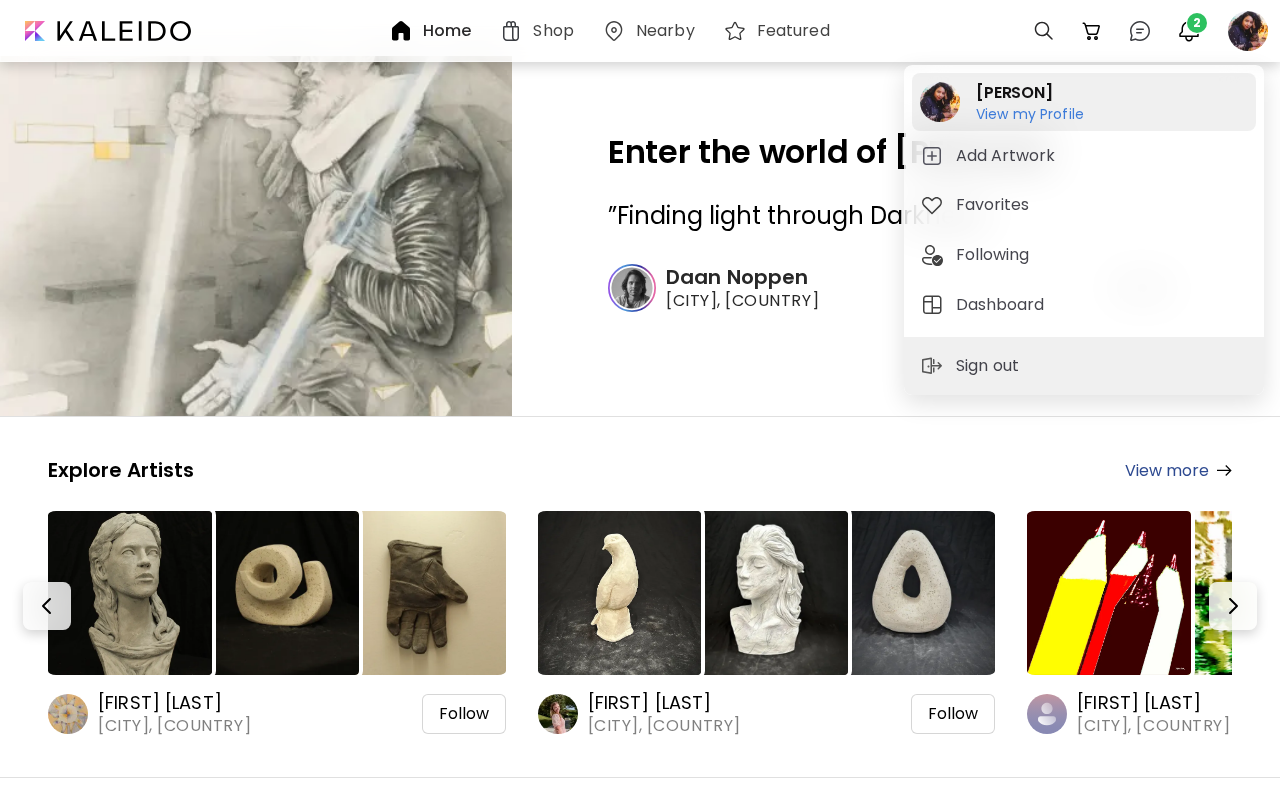 click on "View my Profile" at bounding box center [1030, 114] 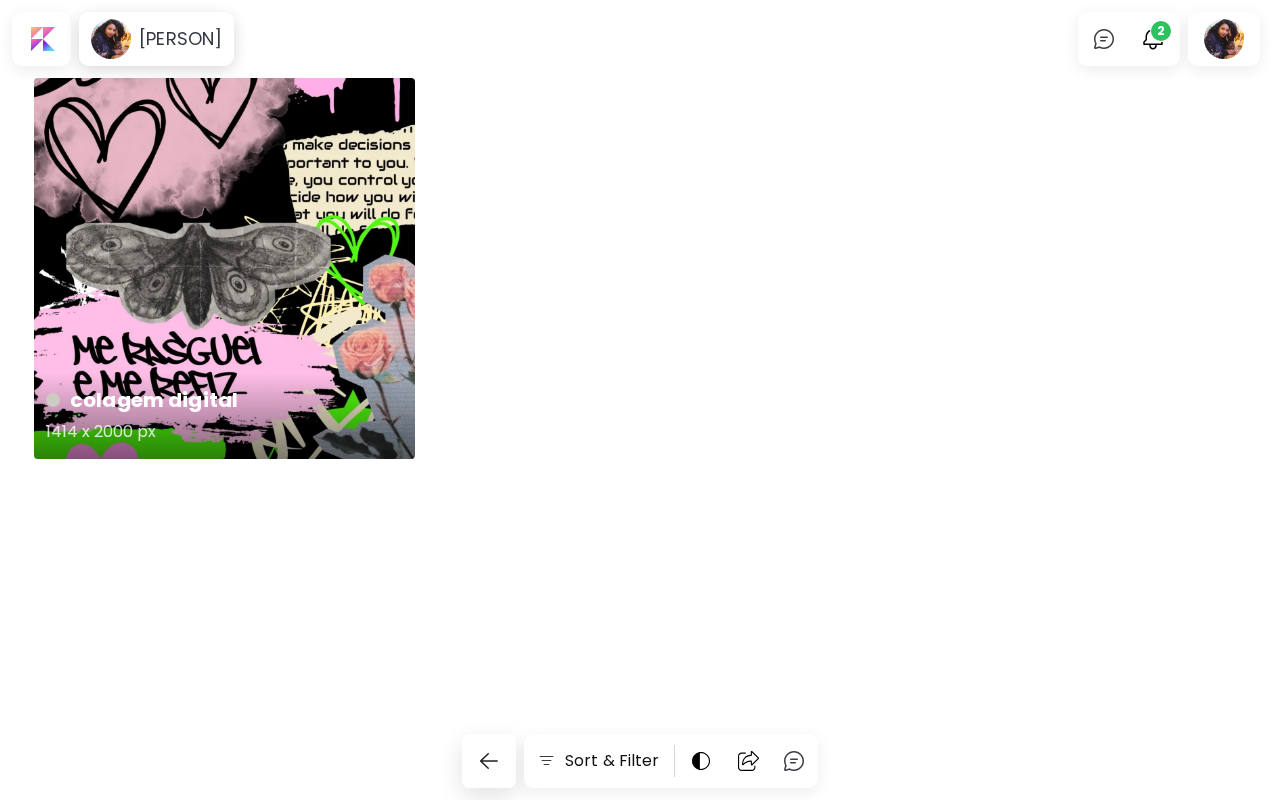 click on "colagem digital 1414 x 2000 px" at bounding box center [224, 268] 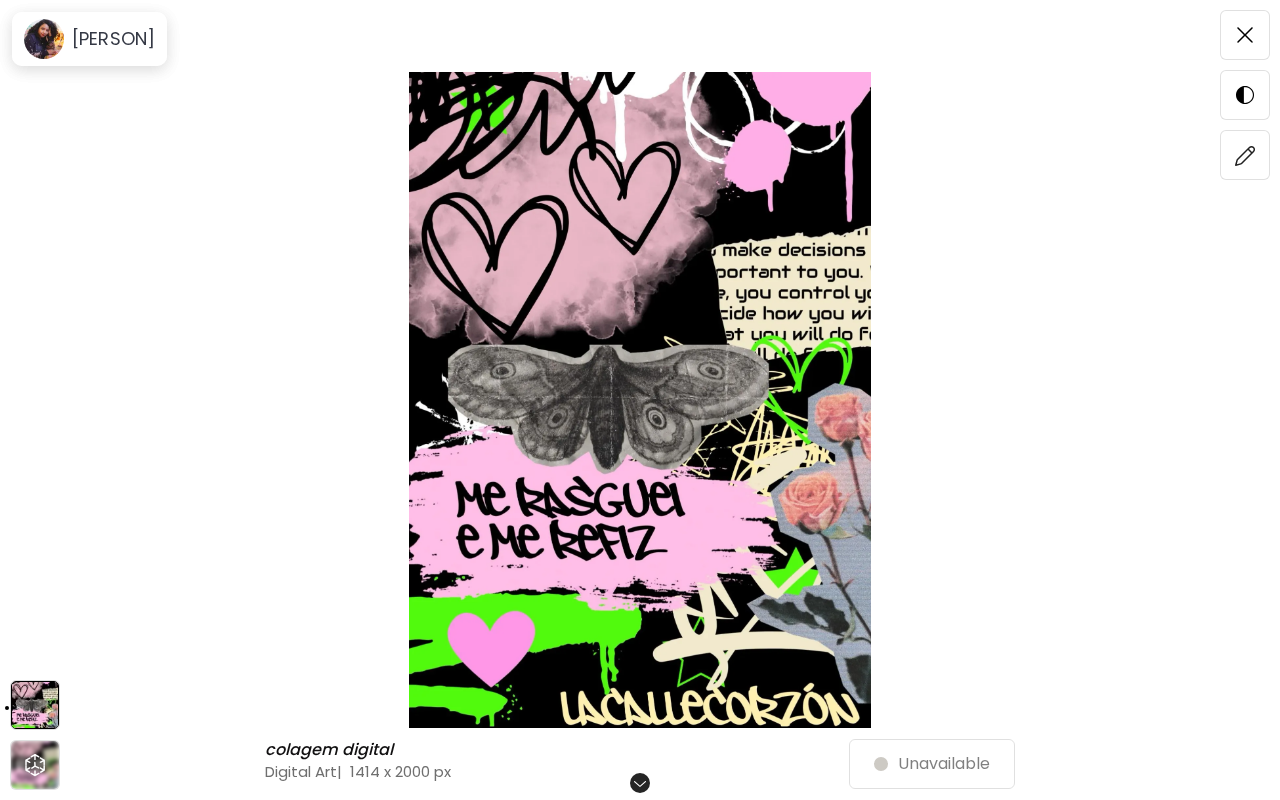scroll, scrollTop: 53, scrollLeft: 0, axis: vertical 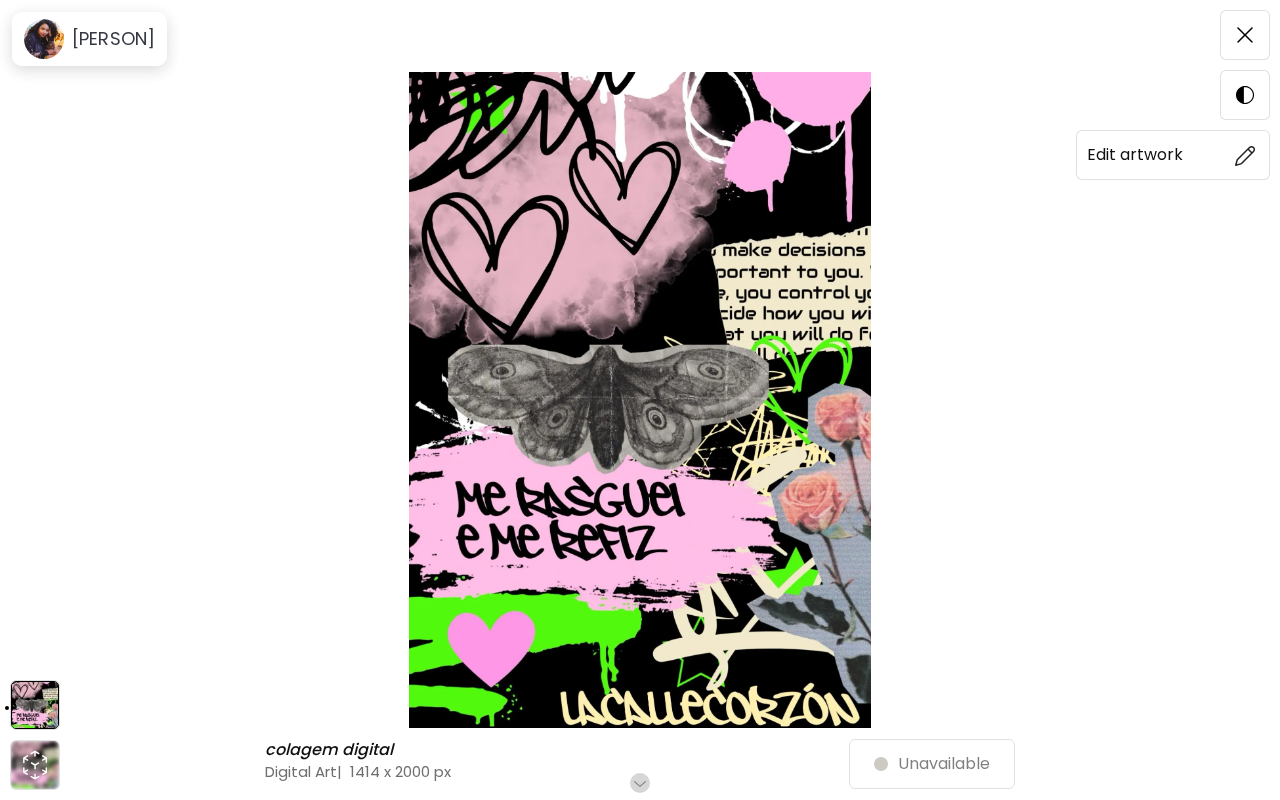 click at bounding box center (1245, 155) 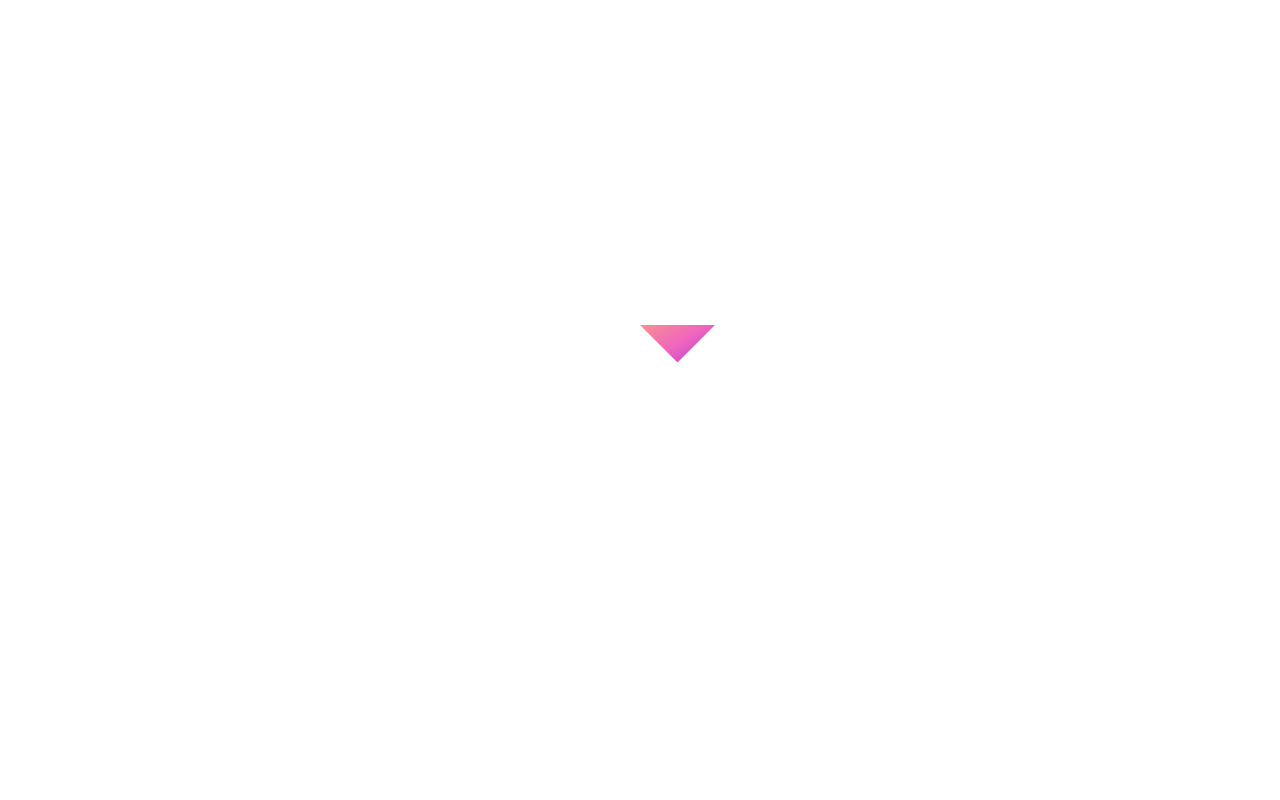 scroll, scrollTop: 0, scrollLeft: 0, axis: both 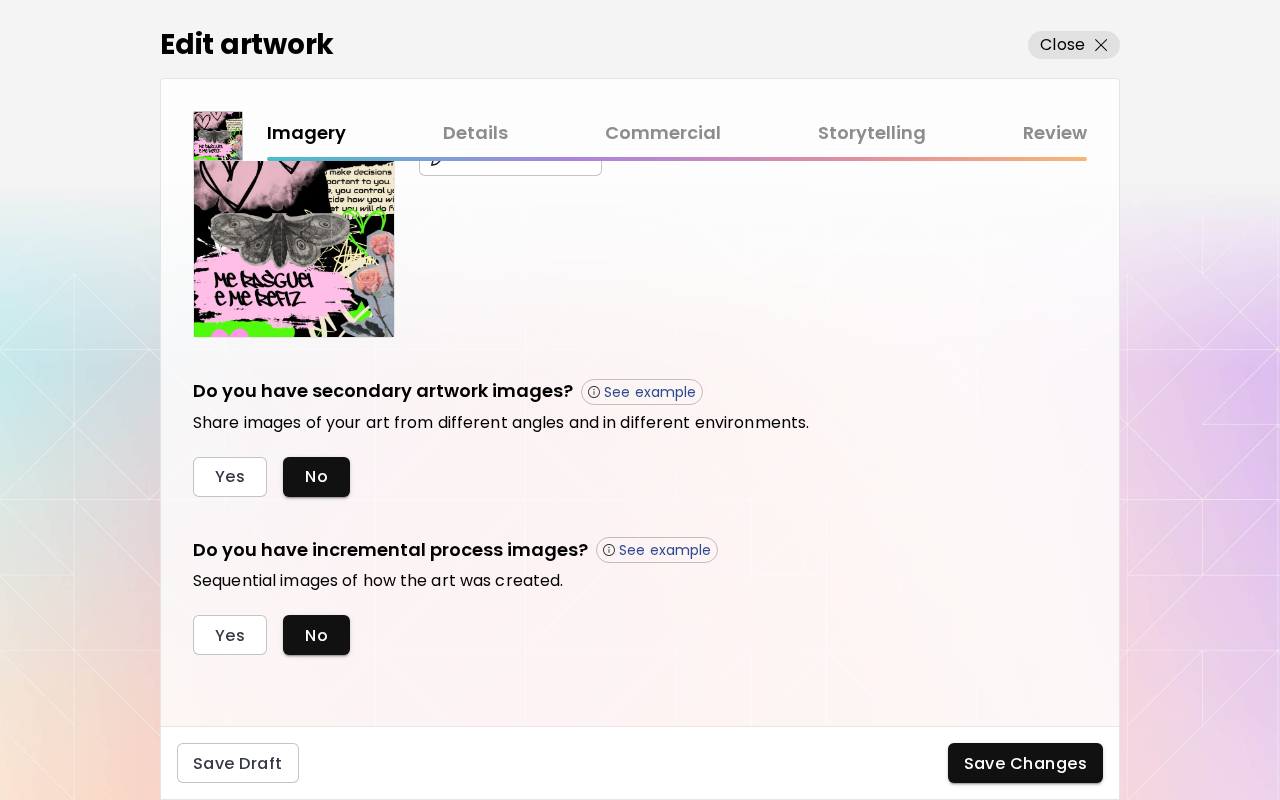 click on "Commercial" at bounding box center [663, 133] 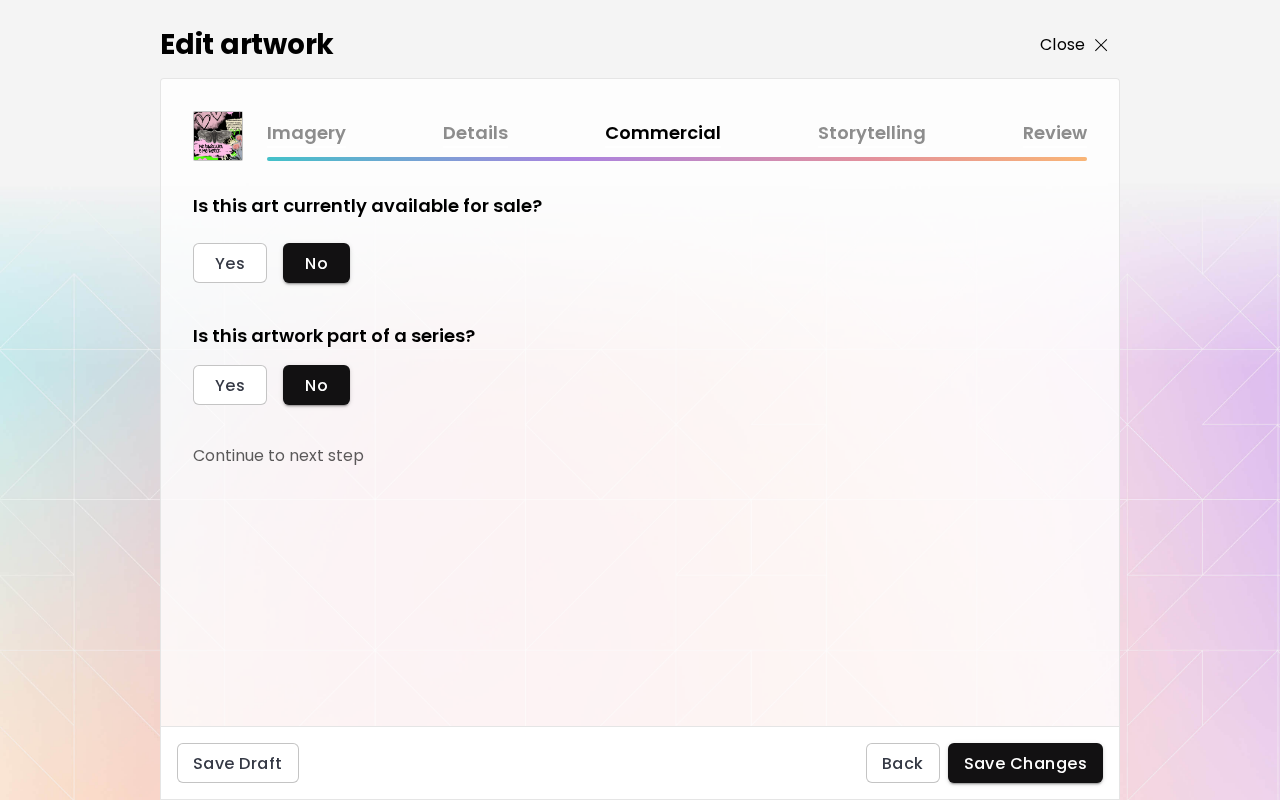 click on "Close" at bounding box center [1074, 45] 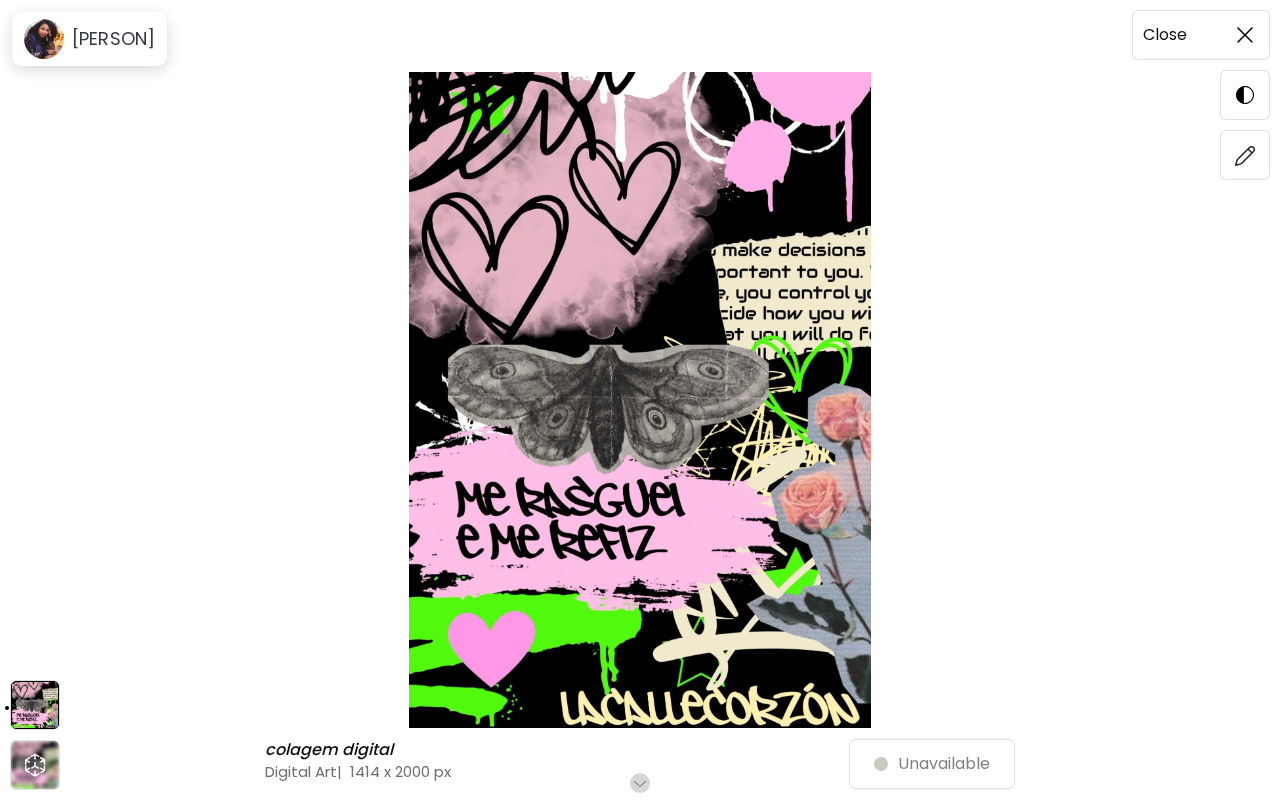 click at bounding box center [1245, 35] 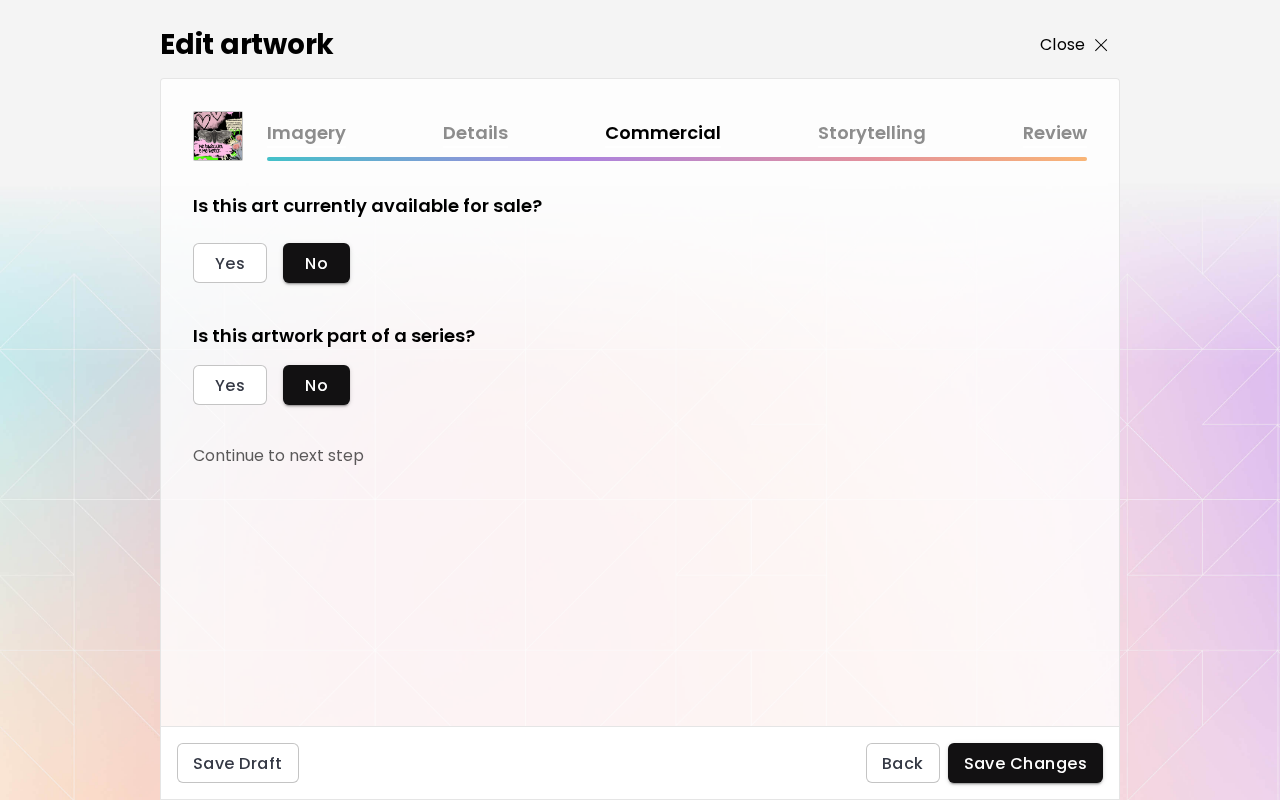 click on "Close" at bounding box center [1074, 45] 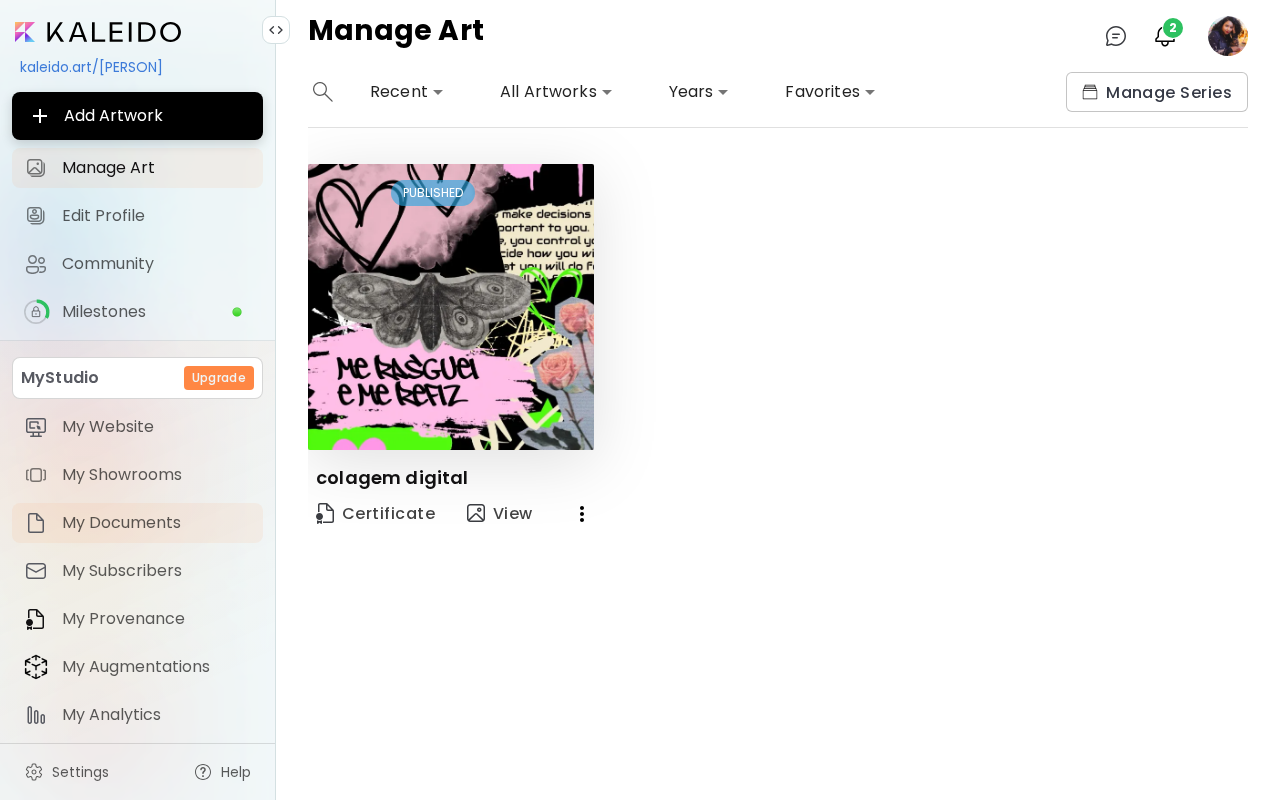 scroll, scrollTop: 0, scrollLeft: 0, axis: both 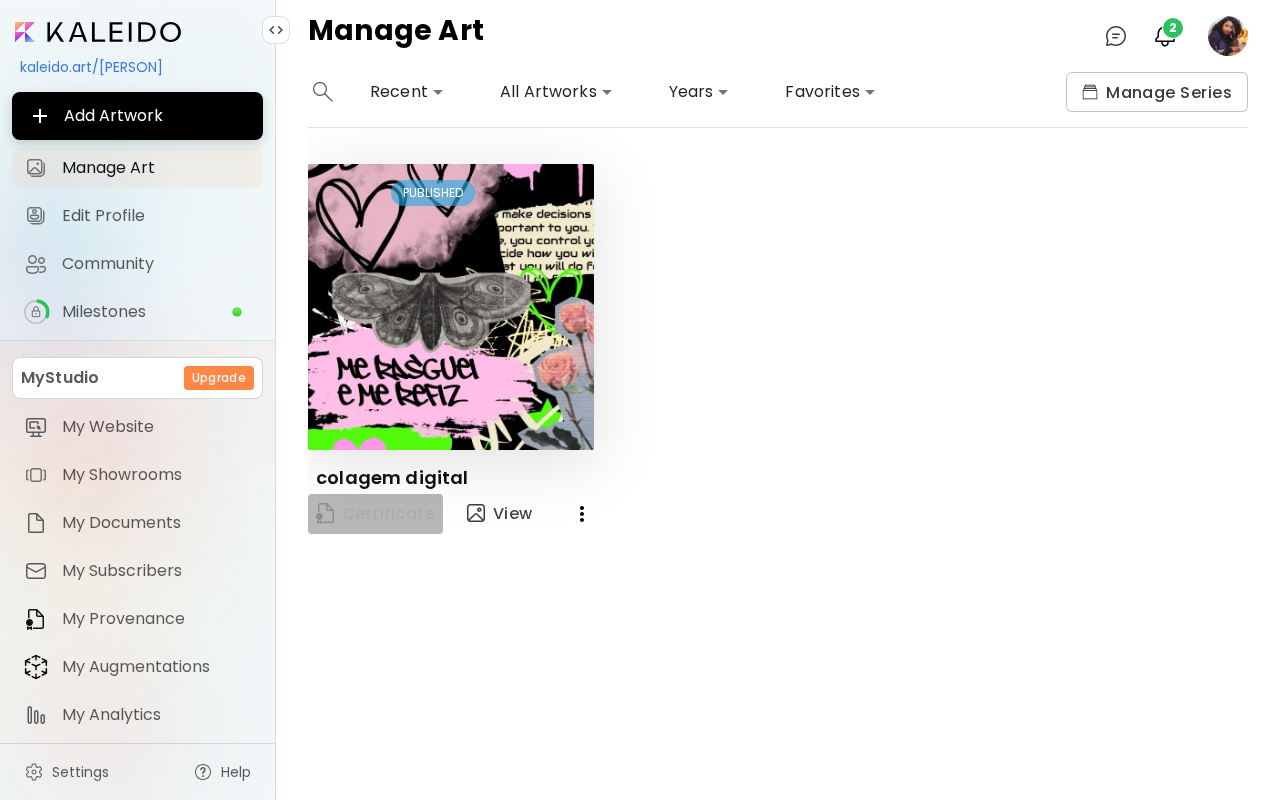 click on "Certificate" at bounding box center [375, 514] 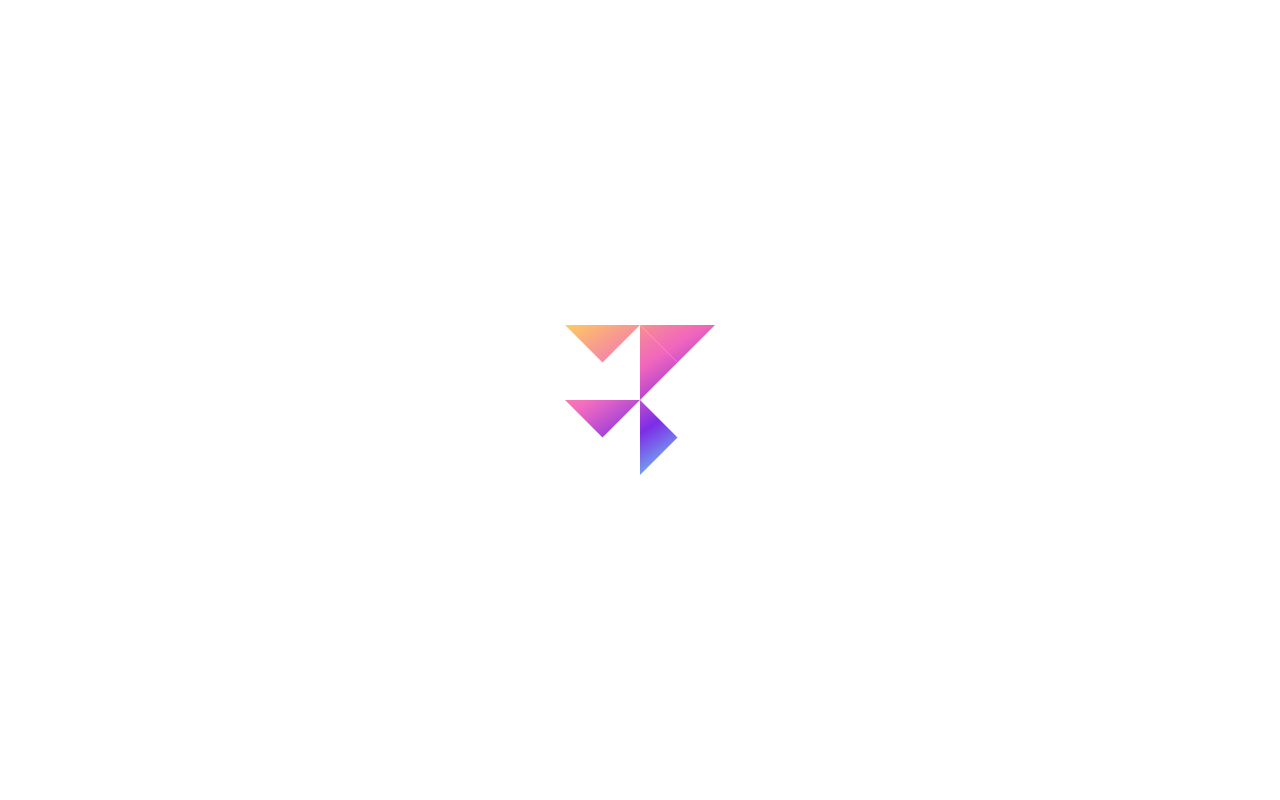 scroll, scrollTop: 0, scrollLeft: 0, axis: both 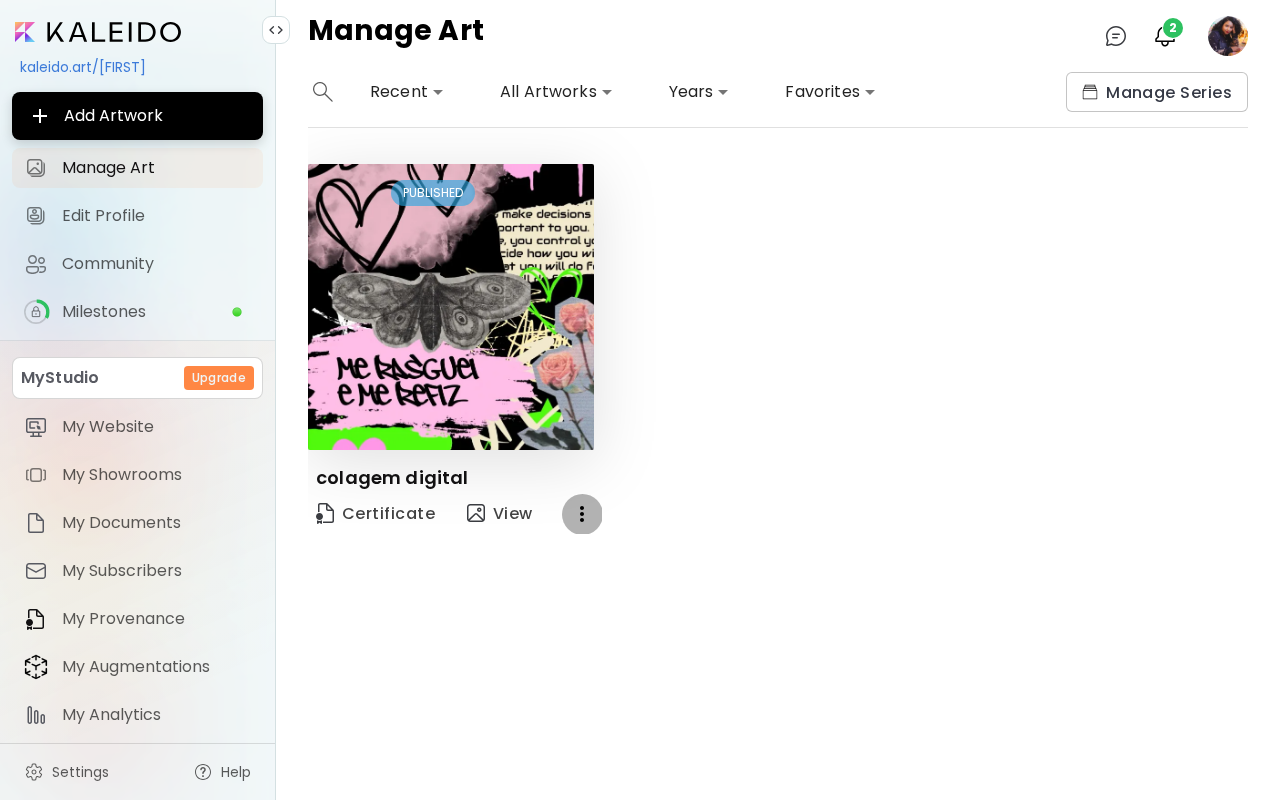 click 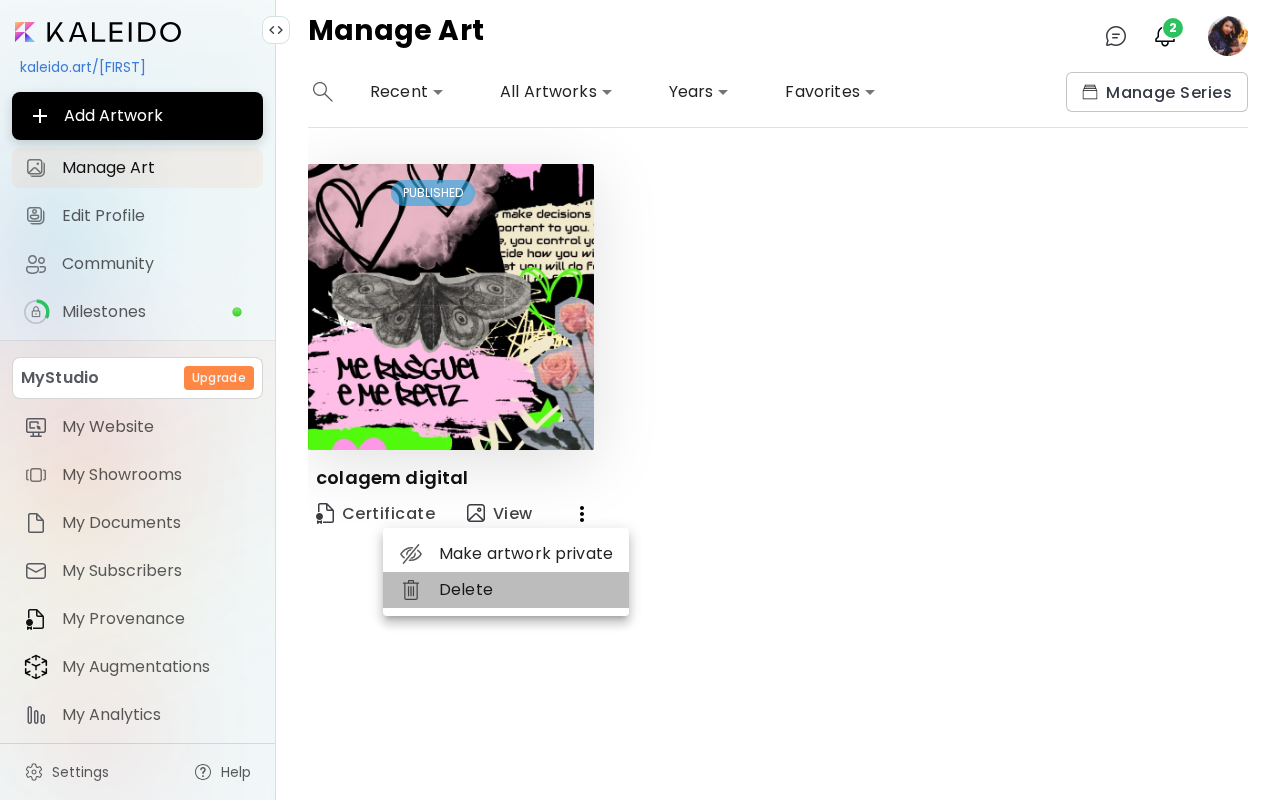 click on "Delete" at bounding box center [506, 590] 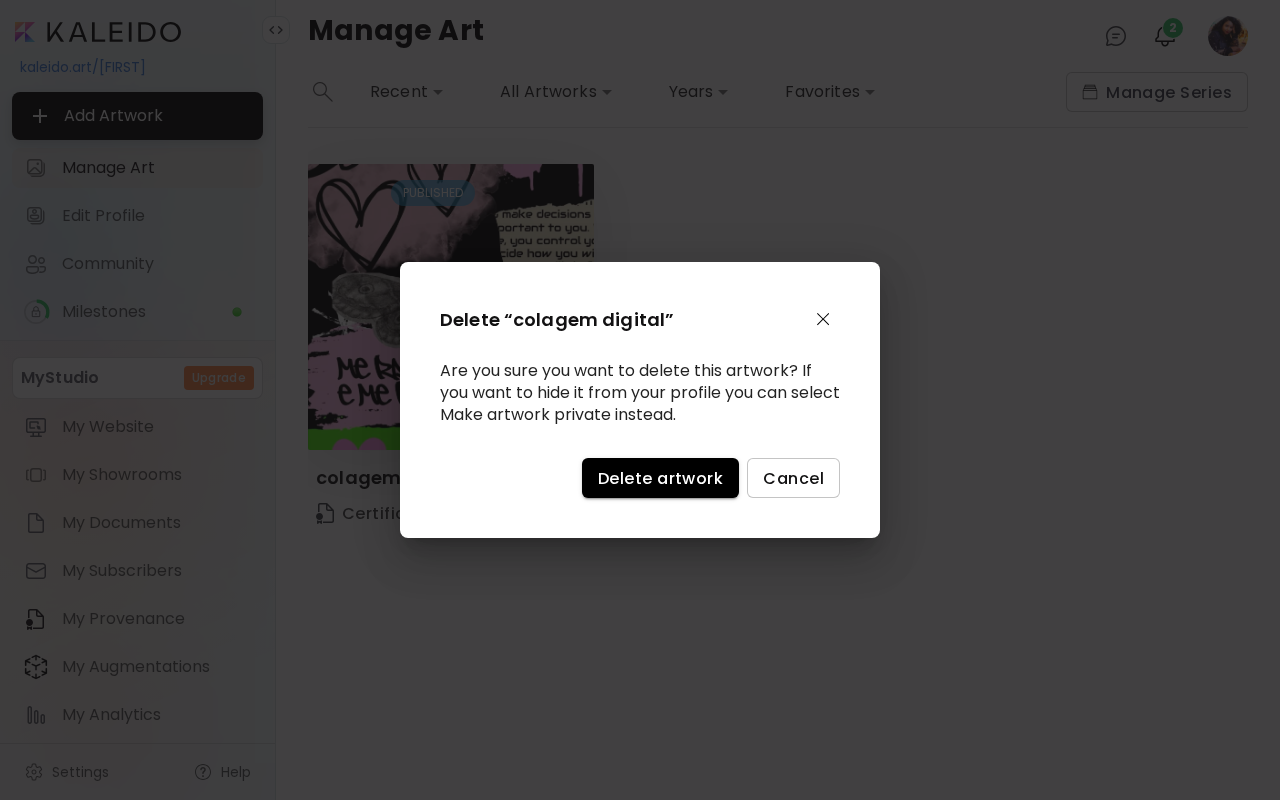 click on "Delete artwork" at bounding box center [660, 478] 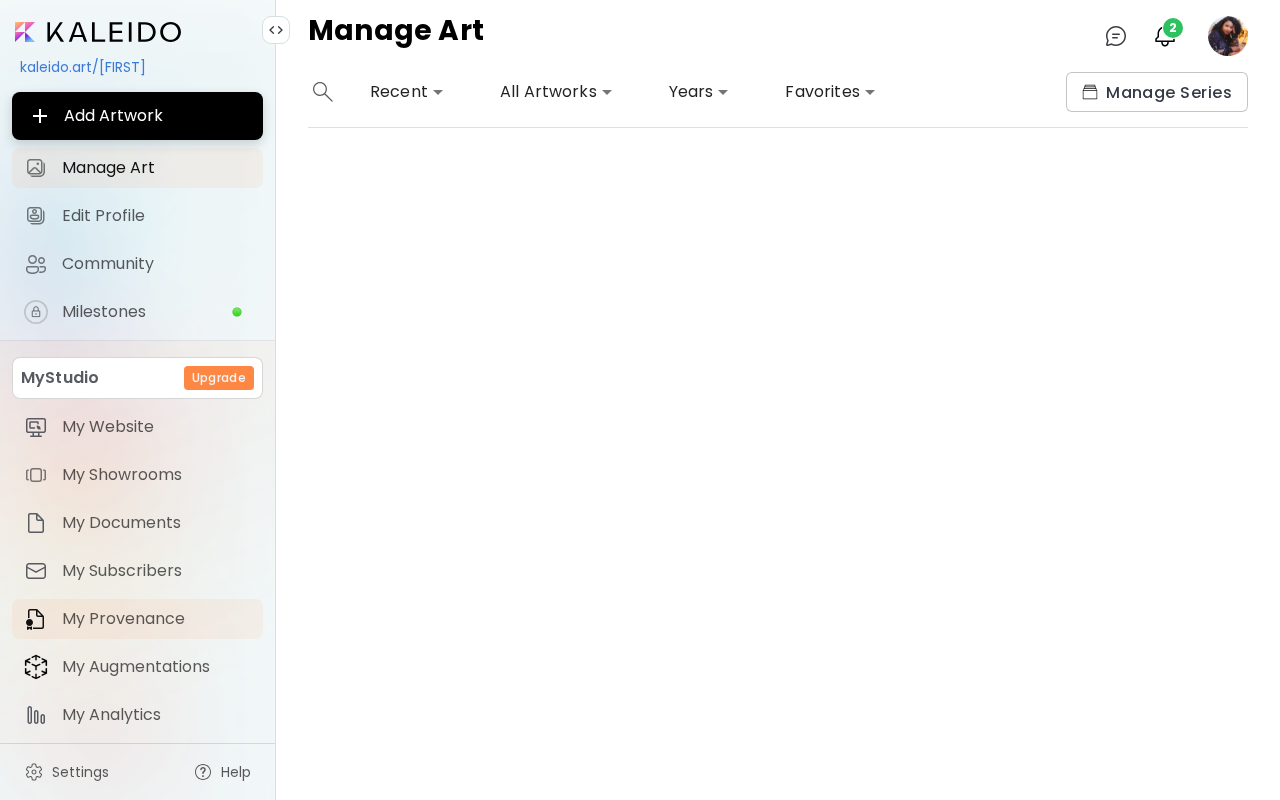 scroll, scrollTop: 0, scrollLeft: 0, axis: both 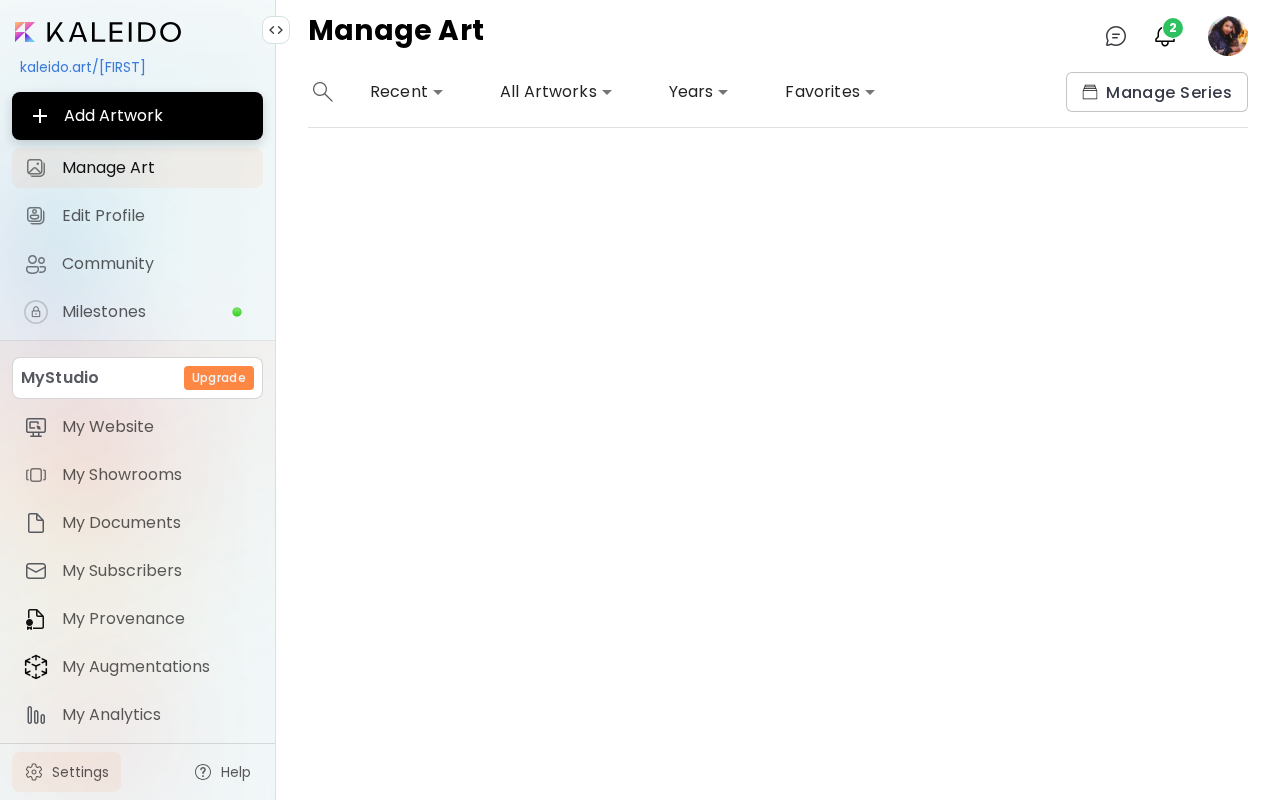 click on "Settings" at bounding box center (80, 772) 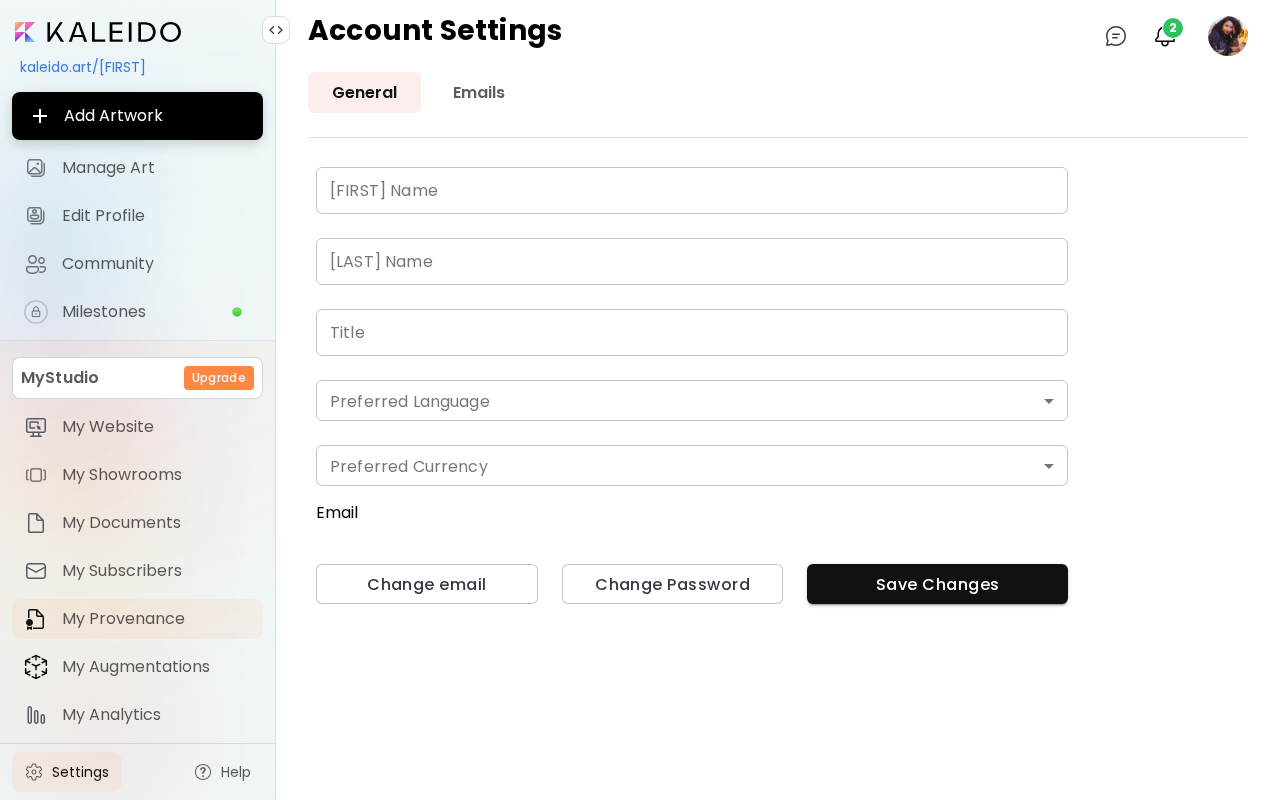 type on "********" 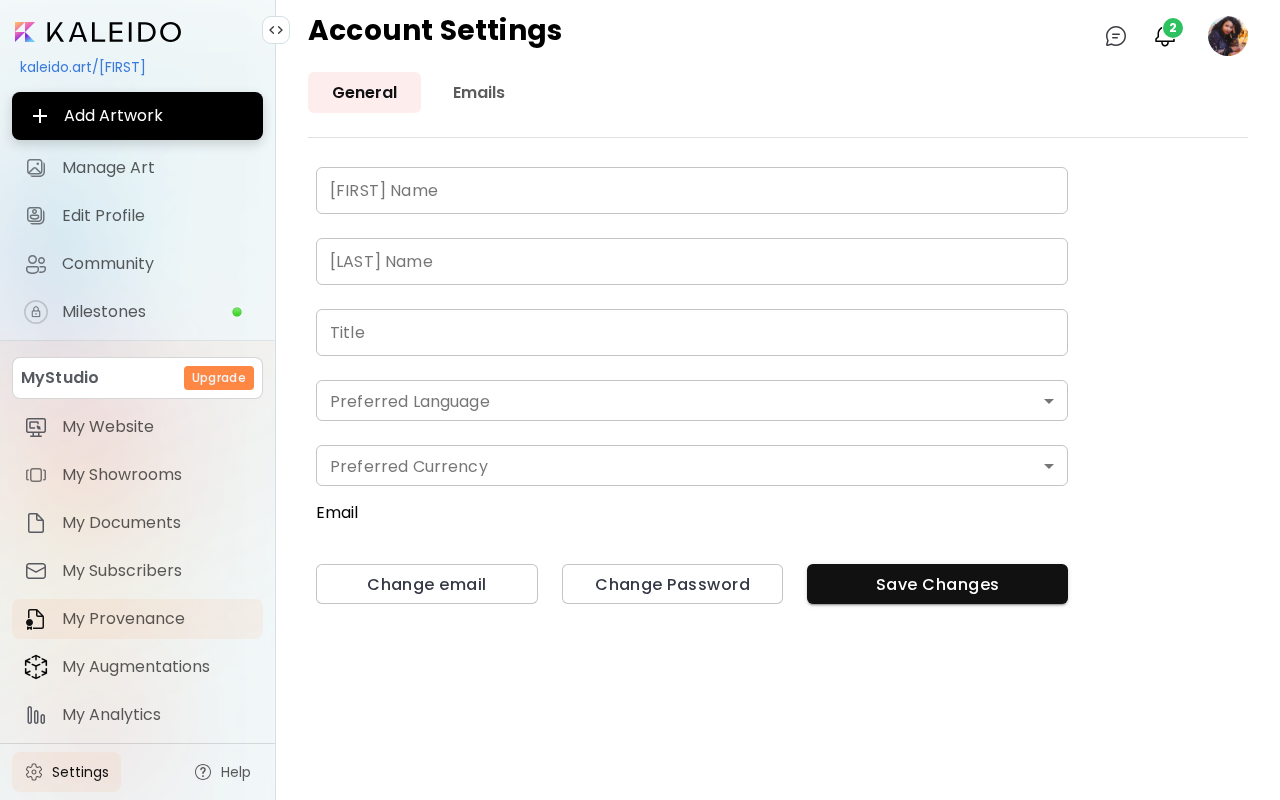 type on "*********" 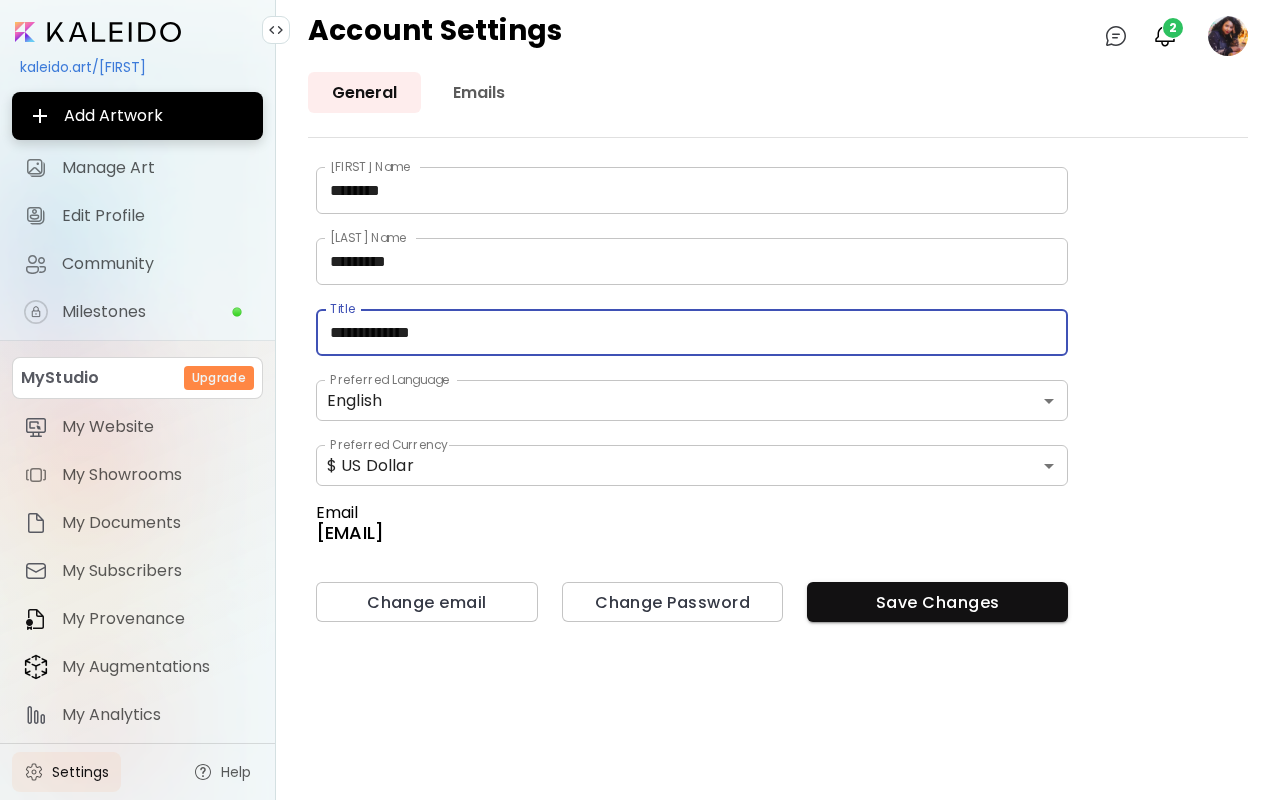 drag, startPoint x: 488, startPoint y: 331, endPoint x: 359, endPoint y: 340, distance: 129.31357 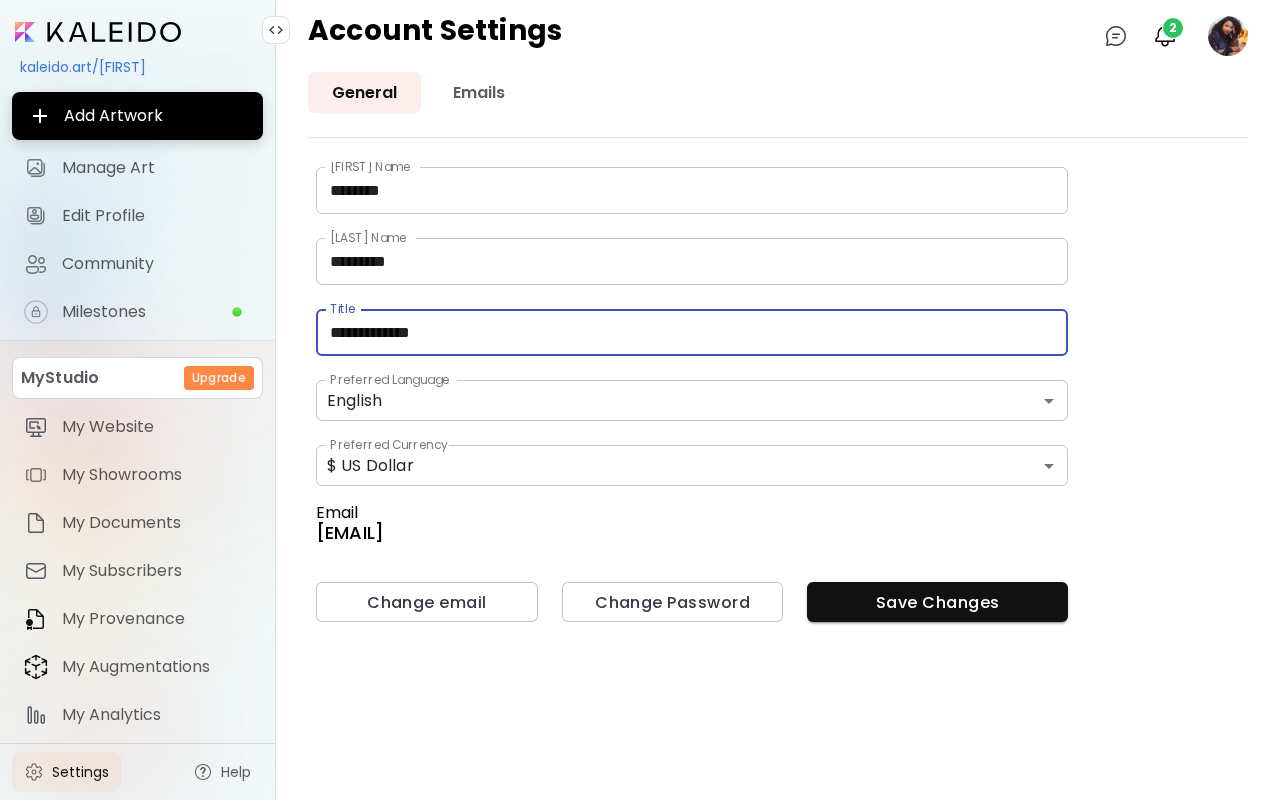 click on "**********" at bounding box center [692, 332] 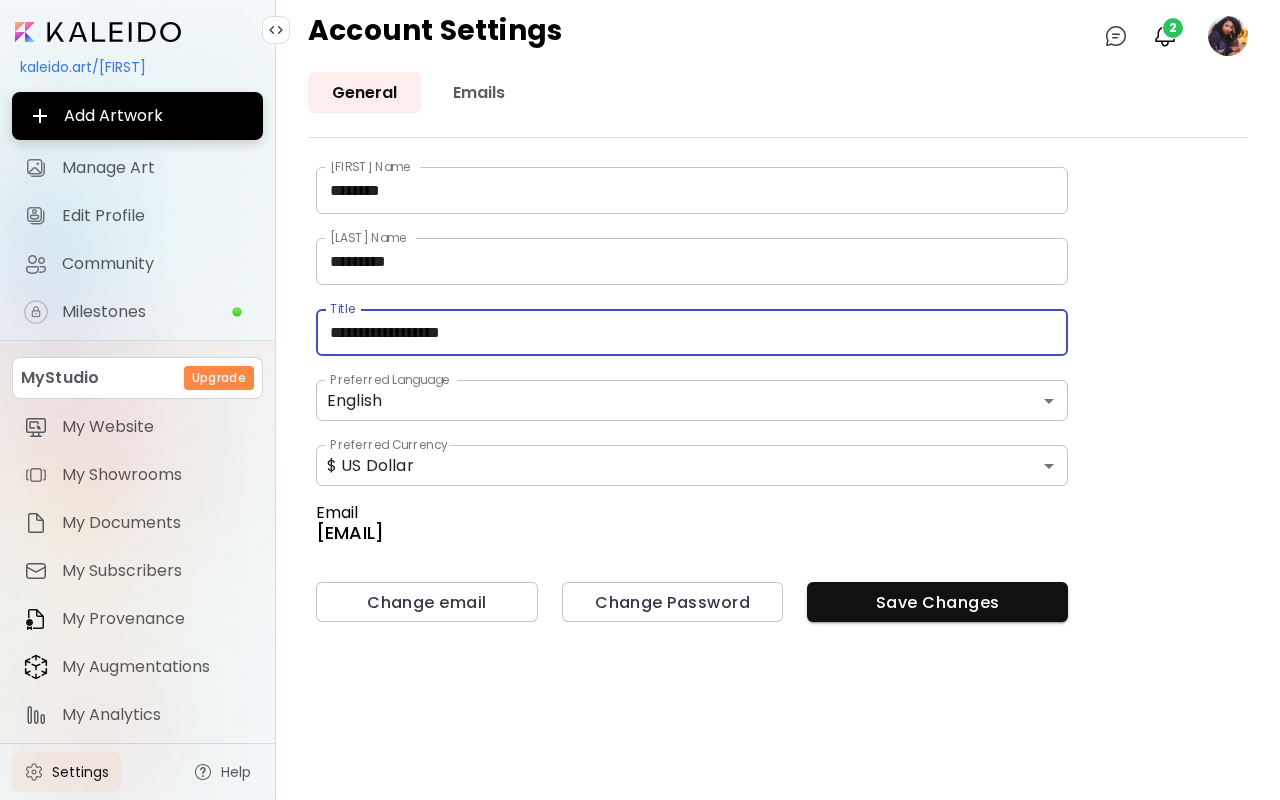 type on "**********" 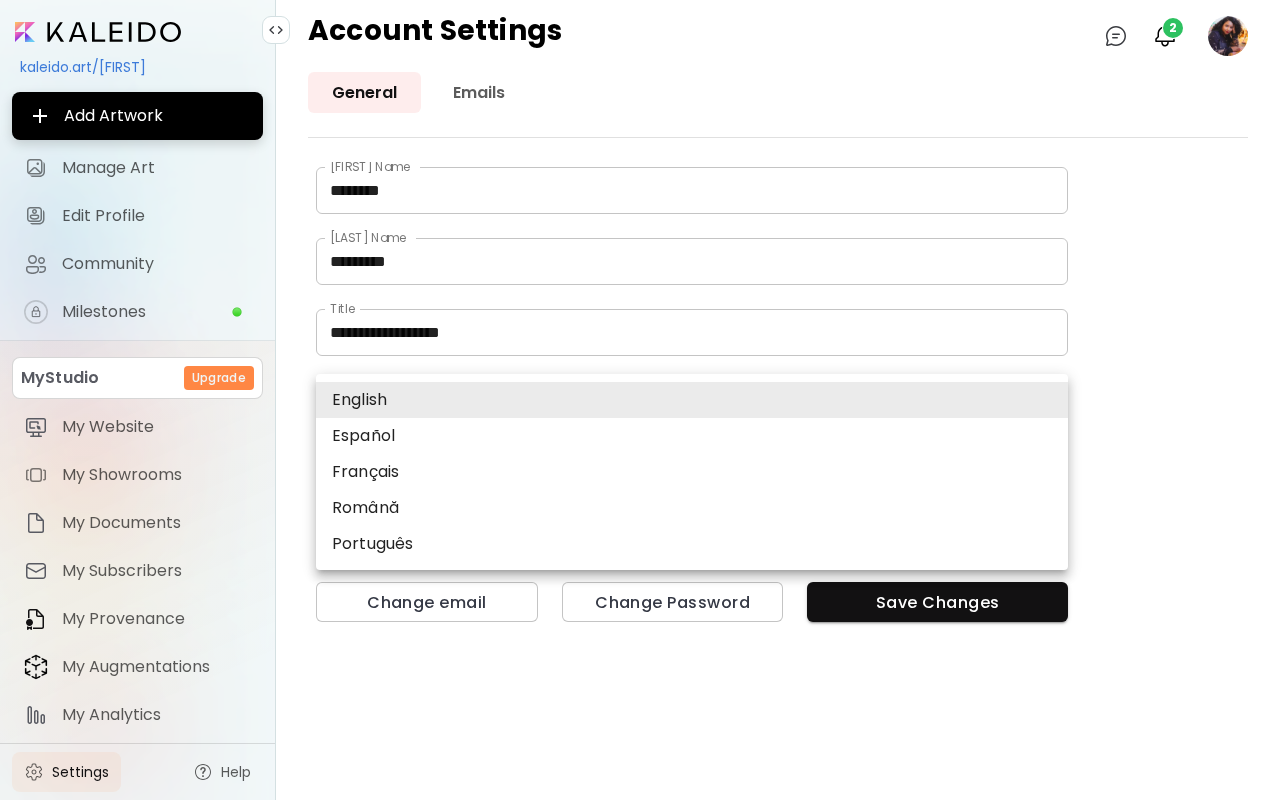 click on "Português" at bounding box center (692, 544) 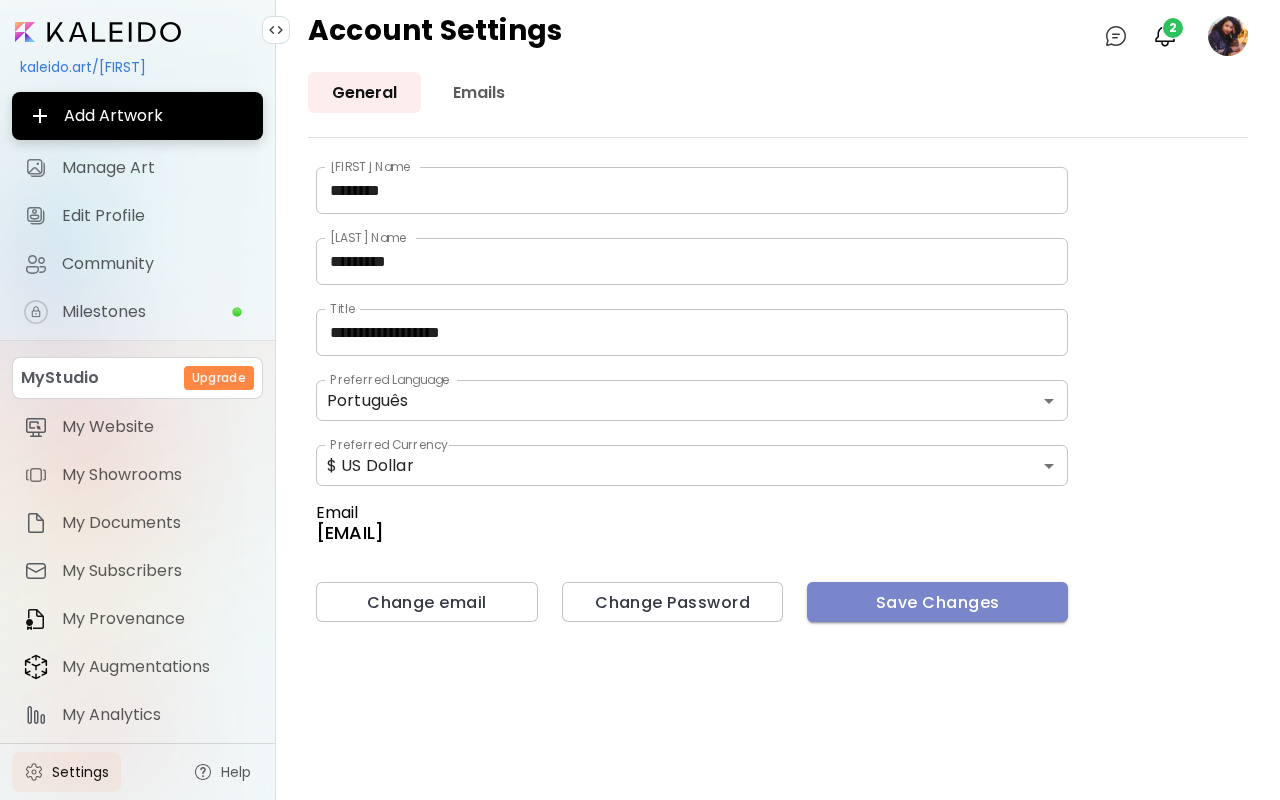 click on "Save Changes" at bounding box center [937, 602] 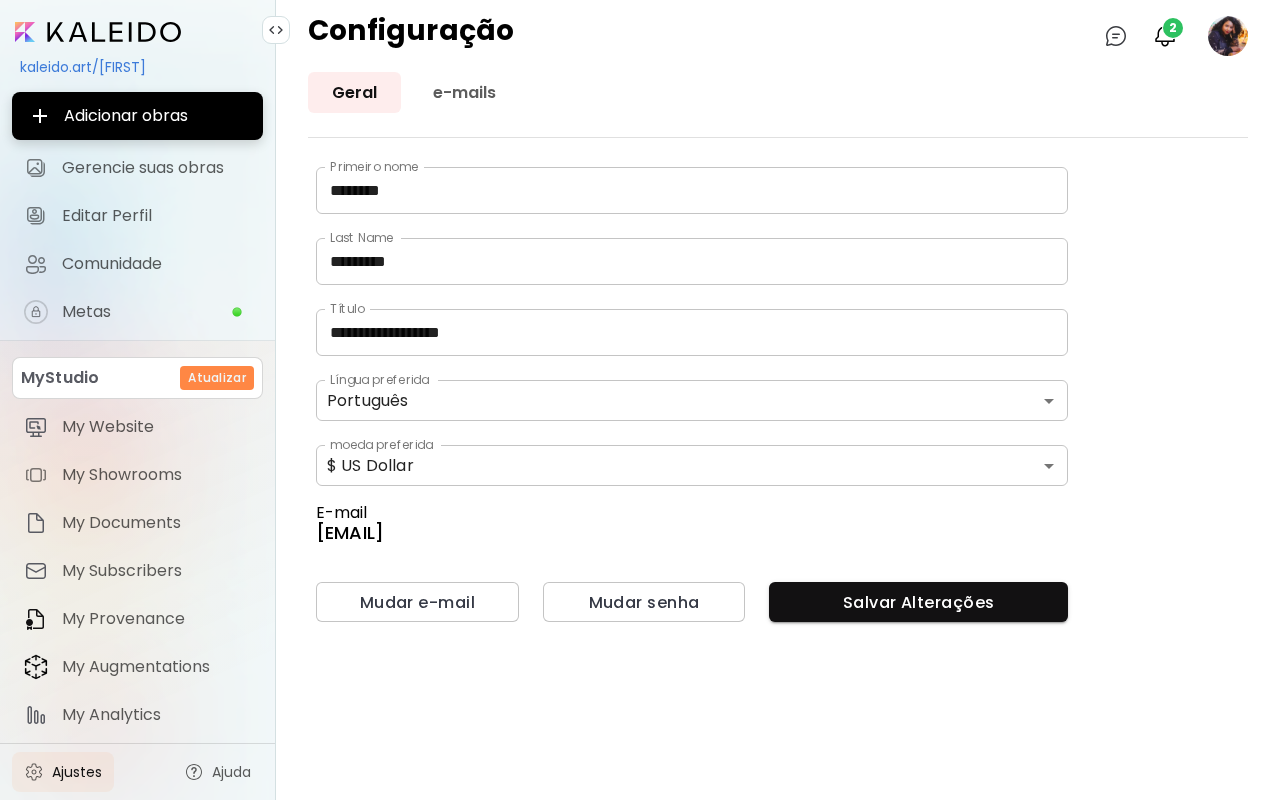 scroll, scrollTop: 0, scrollLeft: 0, axis: both 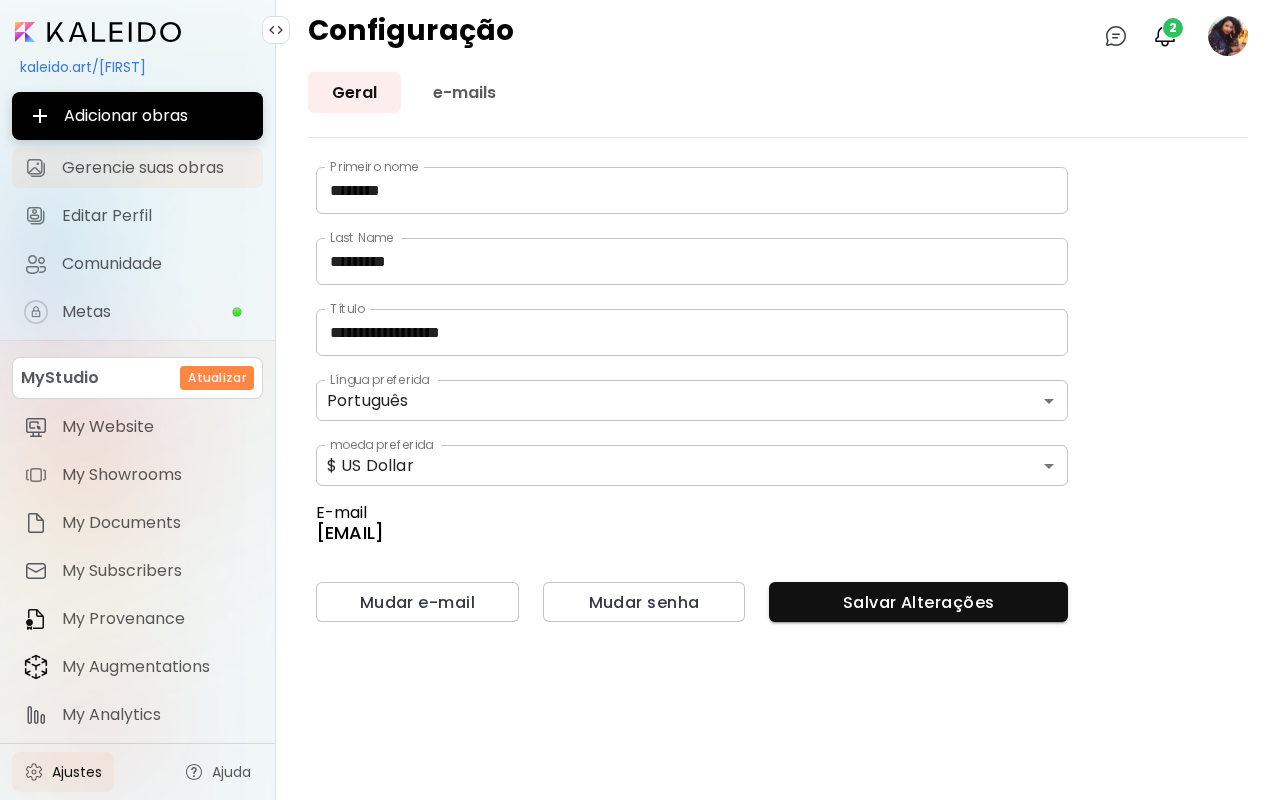 click on "Gerencie suas obras" at bounding box center [156, 168] 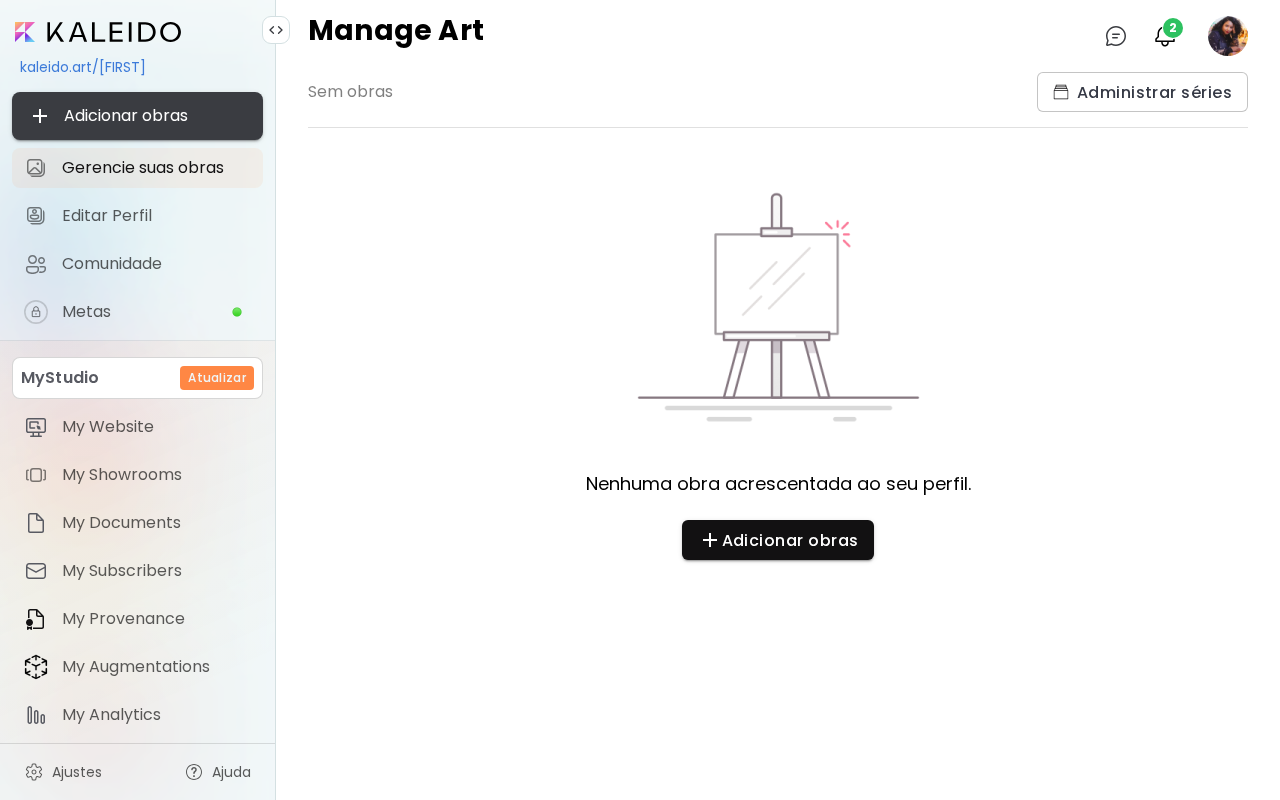 click on "Adicionar obras" at bounding box center [137, 116] 